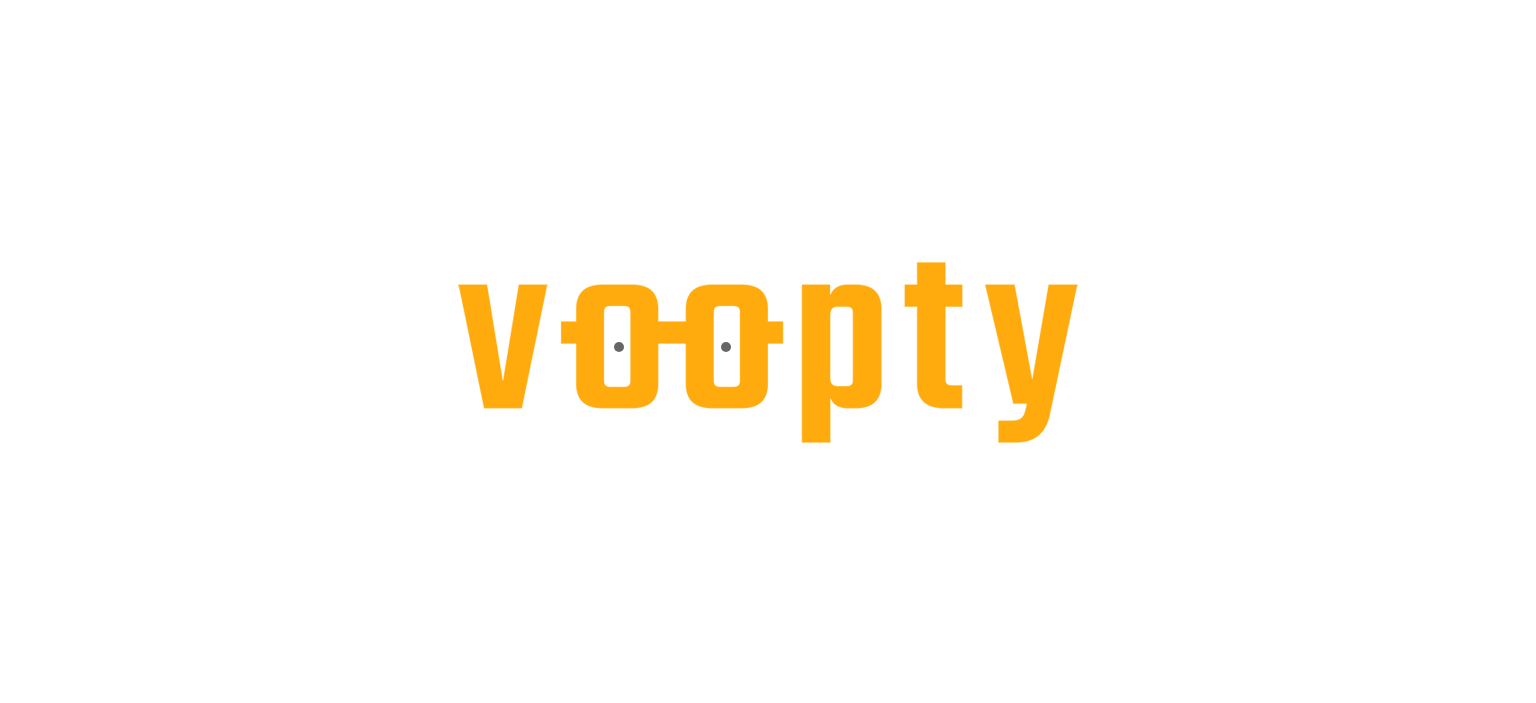 scroll, scrollTop: 0, scrollLeft: 0, axis: both 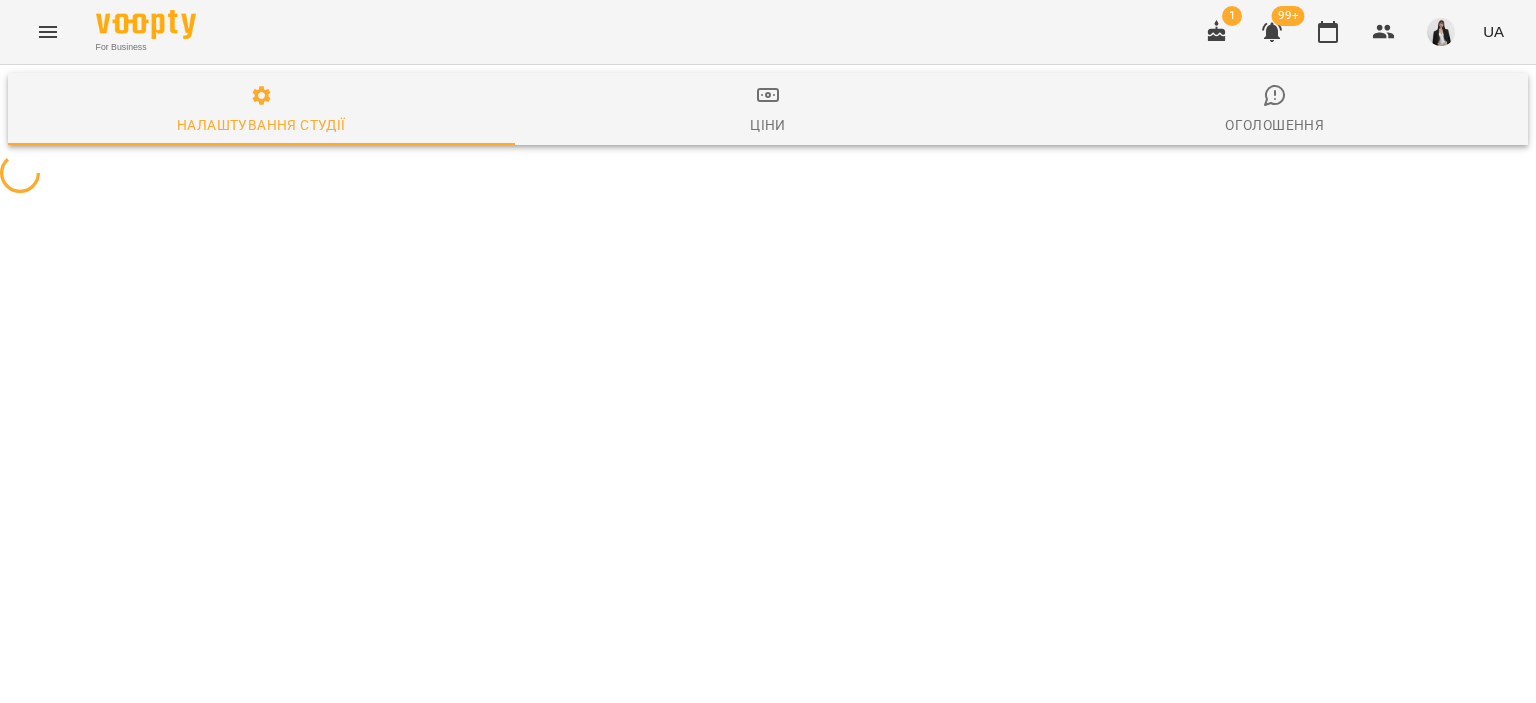 select on "**" 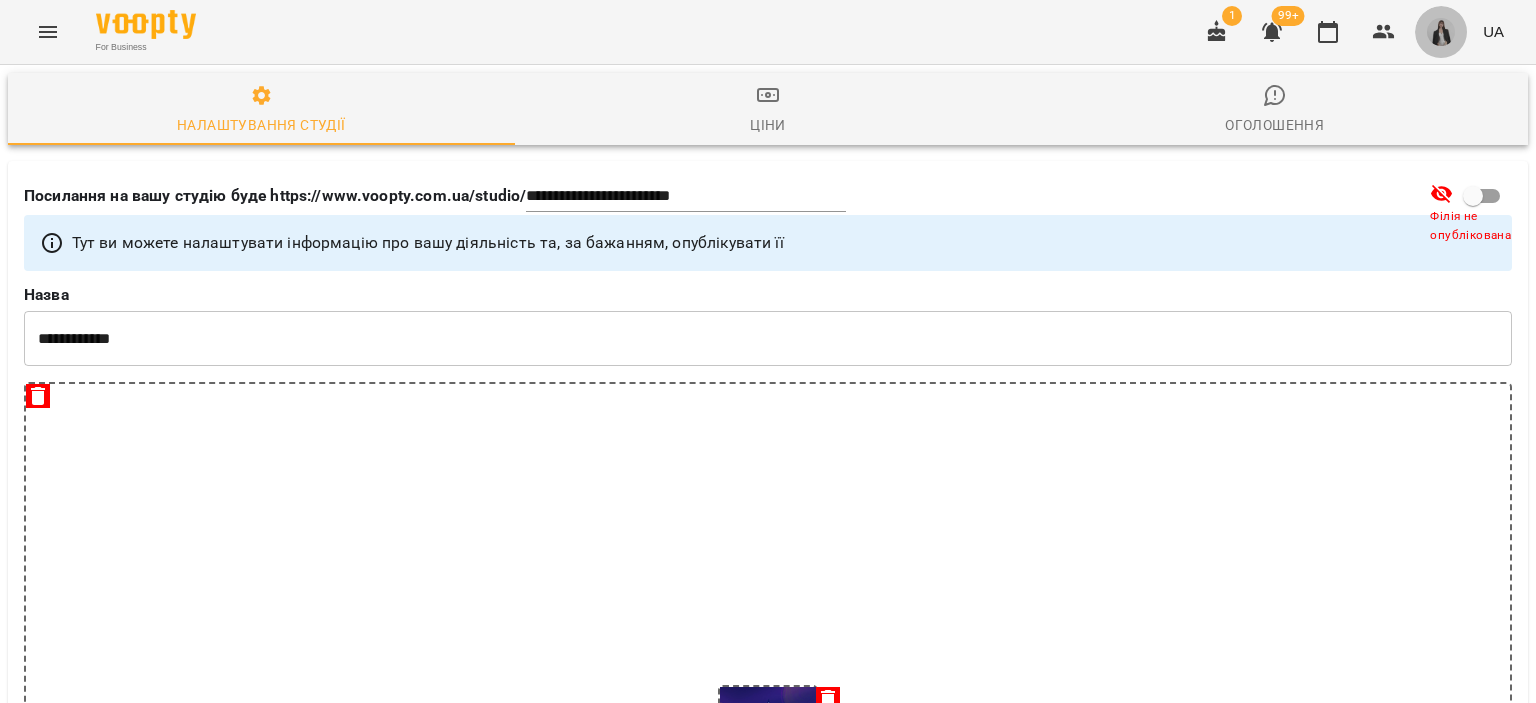 click at bounding box center [1441, 32] 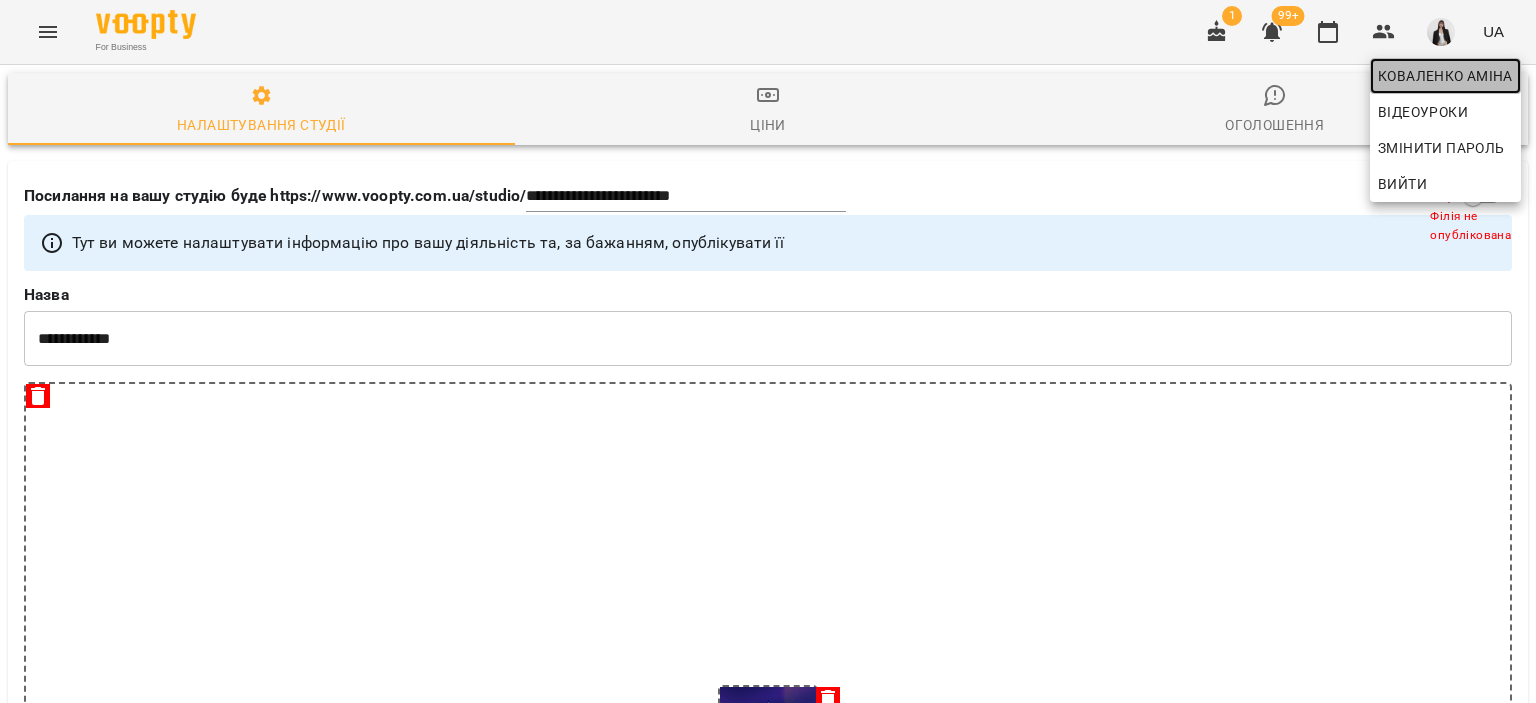 click on "Коваленко Аміна" at bounding box center (1445, 76) 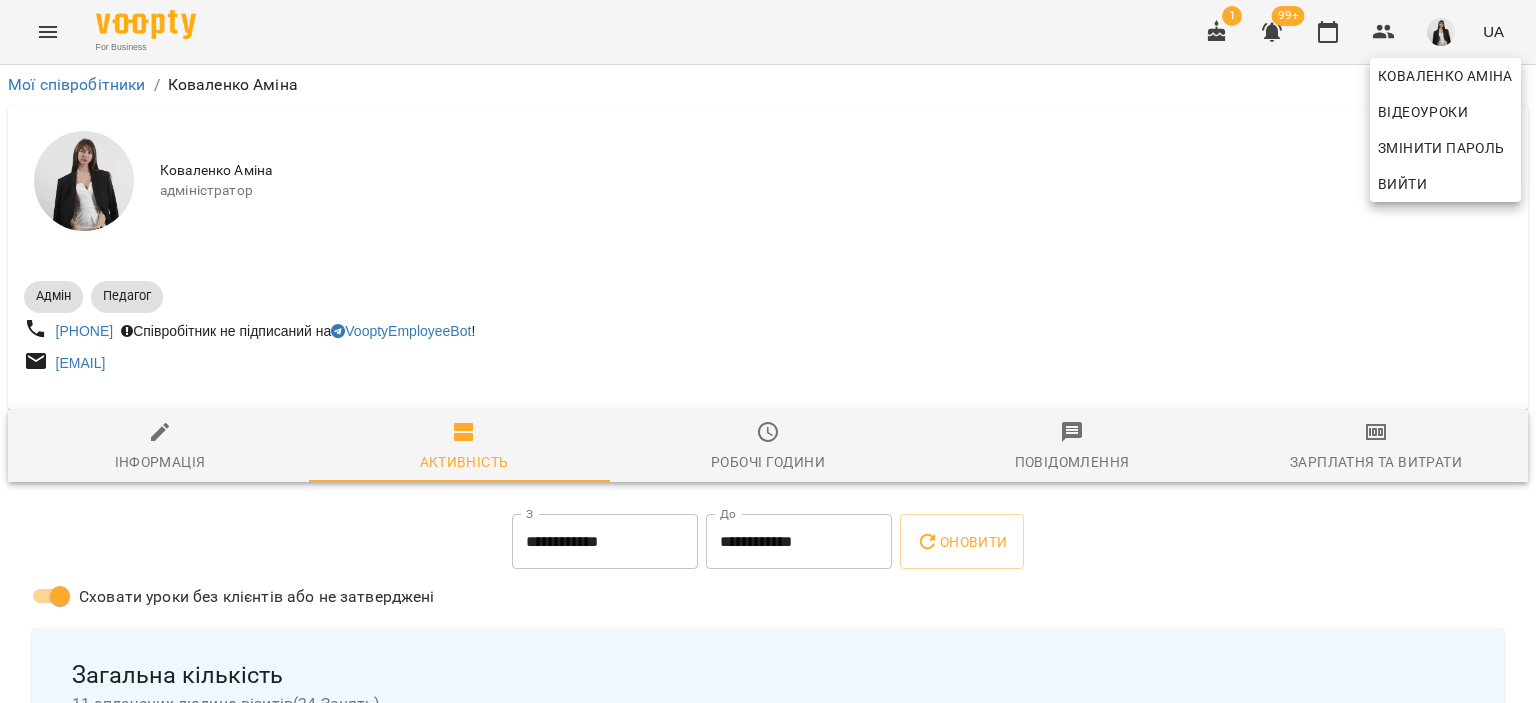 click at bounding box center [768, 351] 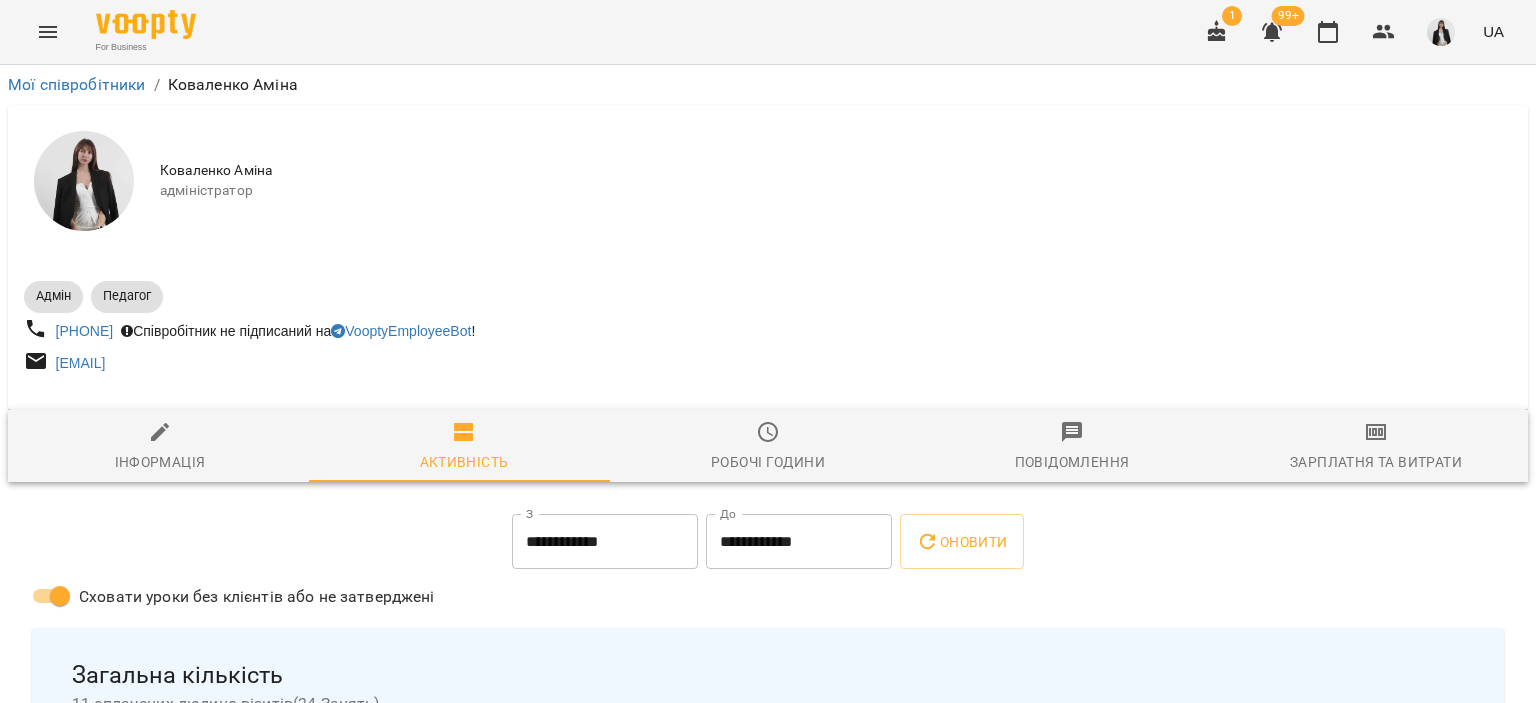 click on "Інформація" at bounding box center [160, 447] 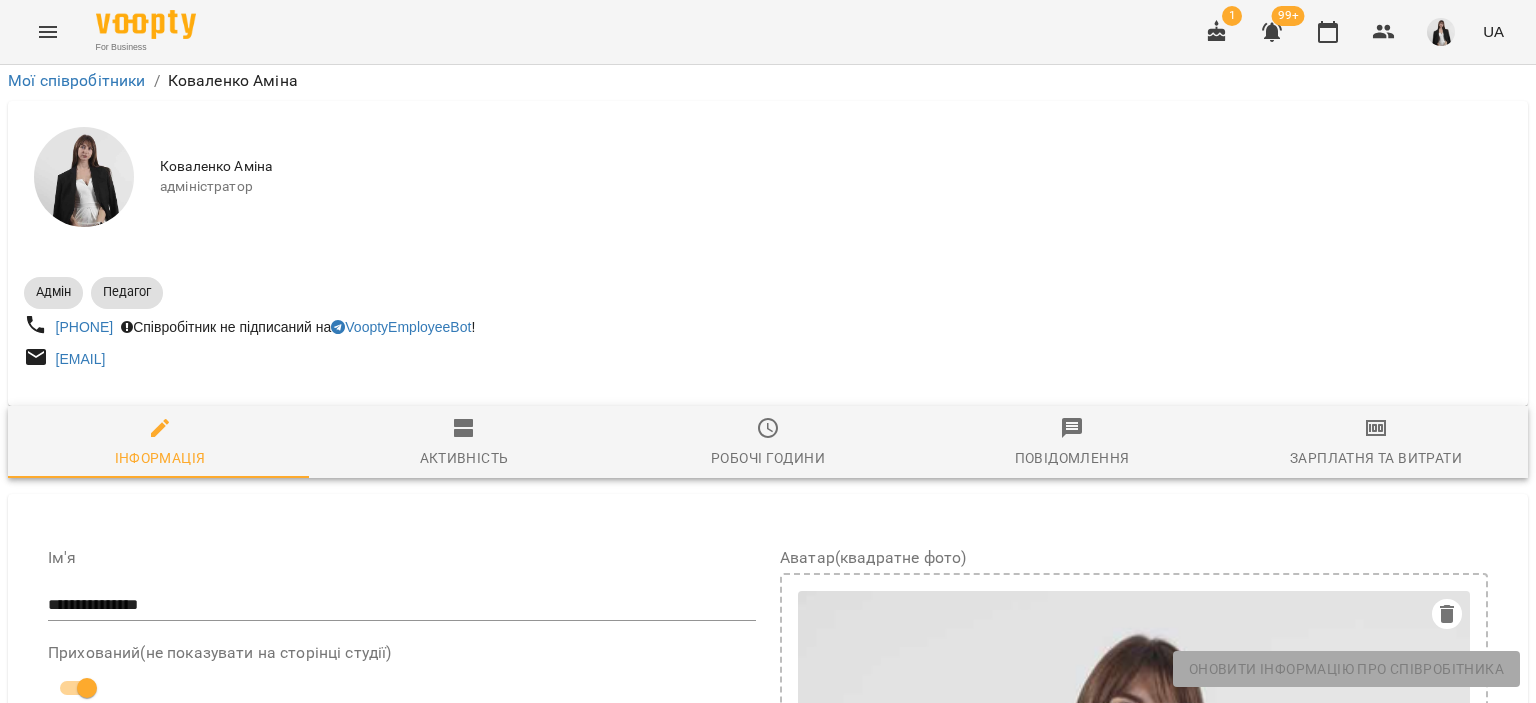 scroll, scrollTop: 1130, scrollLeft: 0, axis: vertical 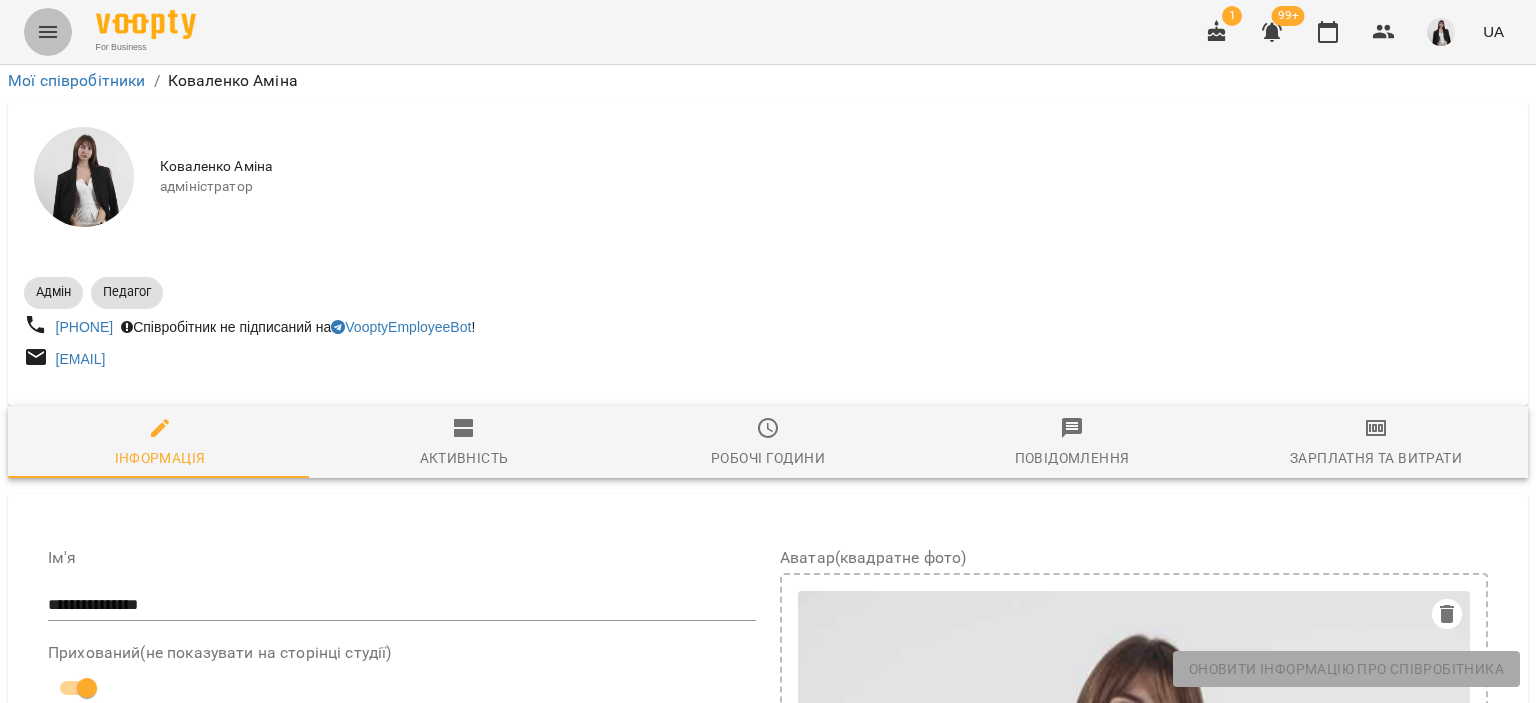 click at bounding box center (48, 32) 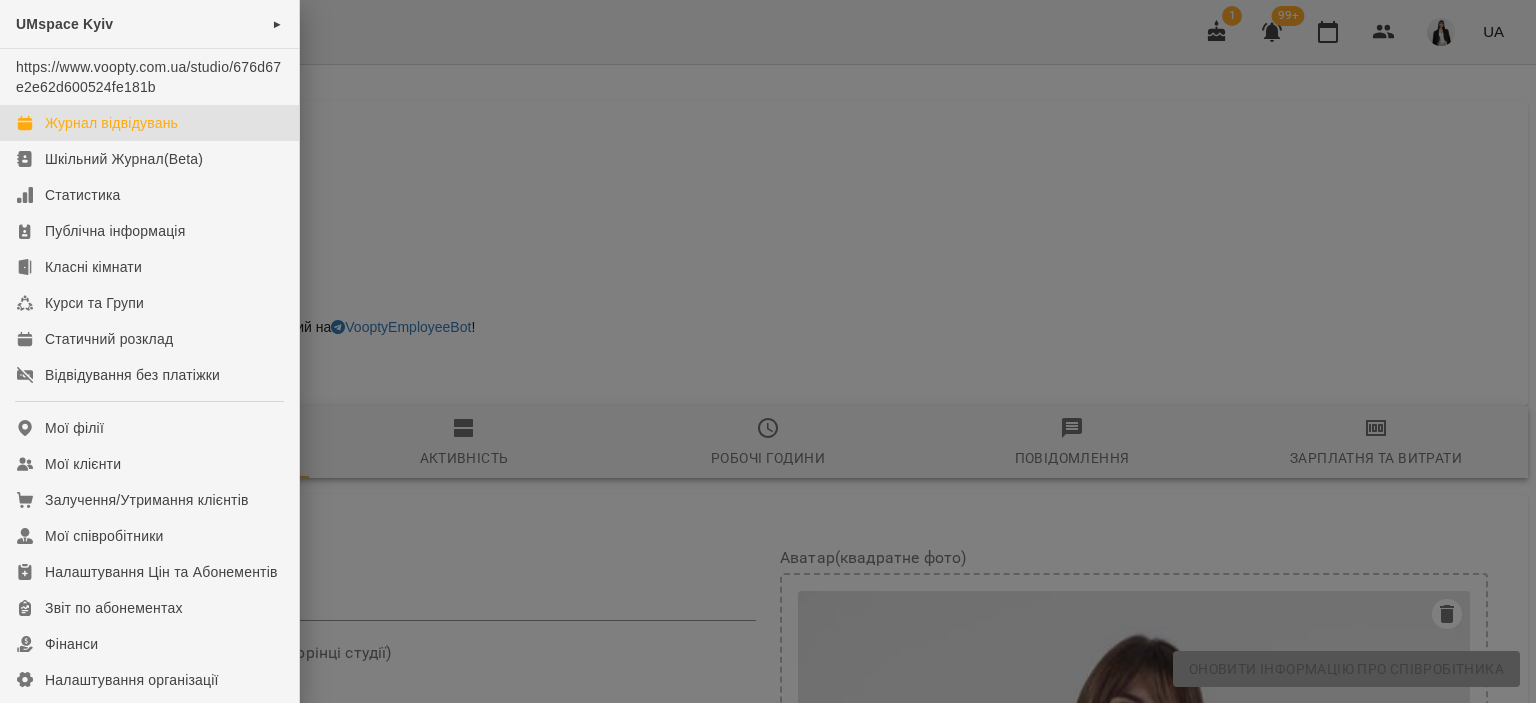 click on "Журнал відвідувань" at bounding box center (149, 123) 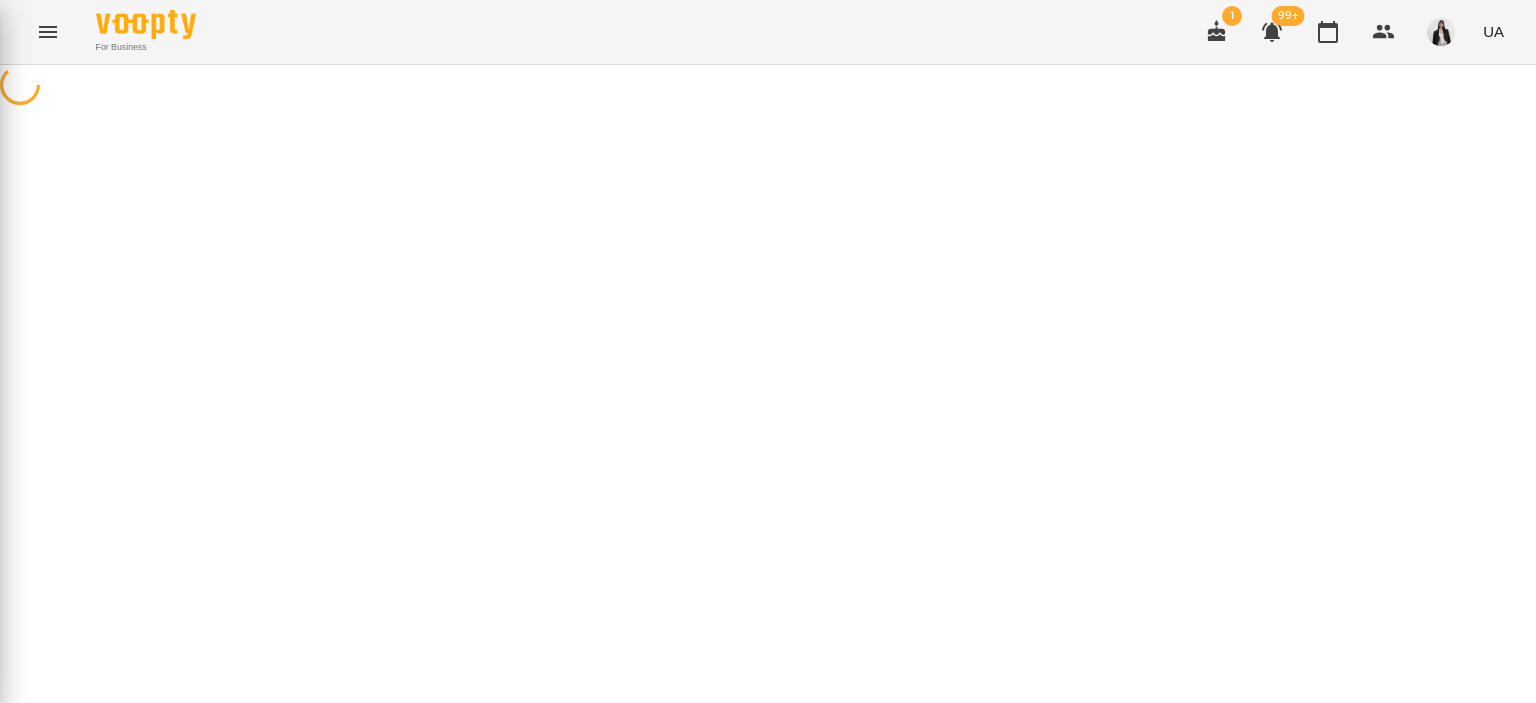 scroll, scrollTop: 0, scrollLeft: 0, axis: both 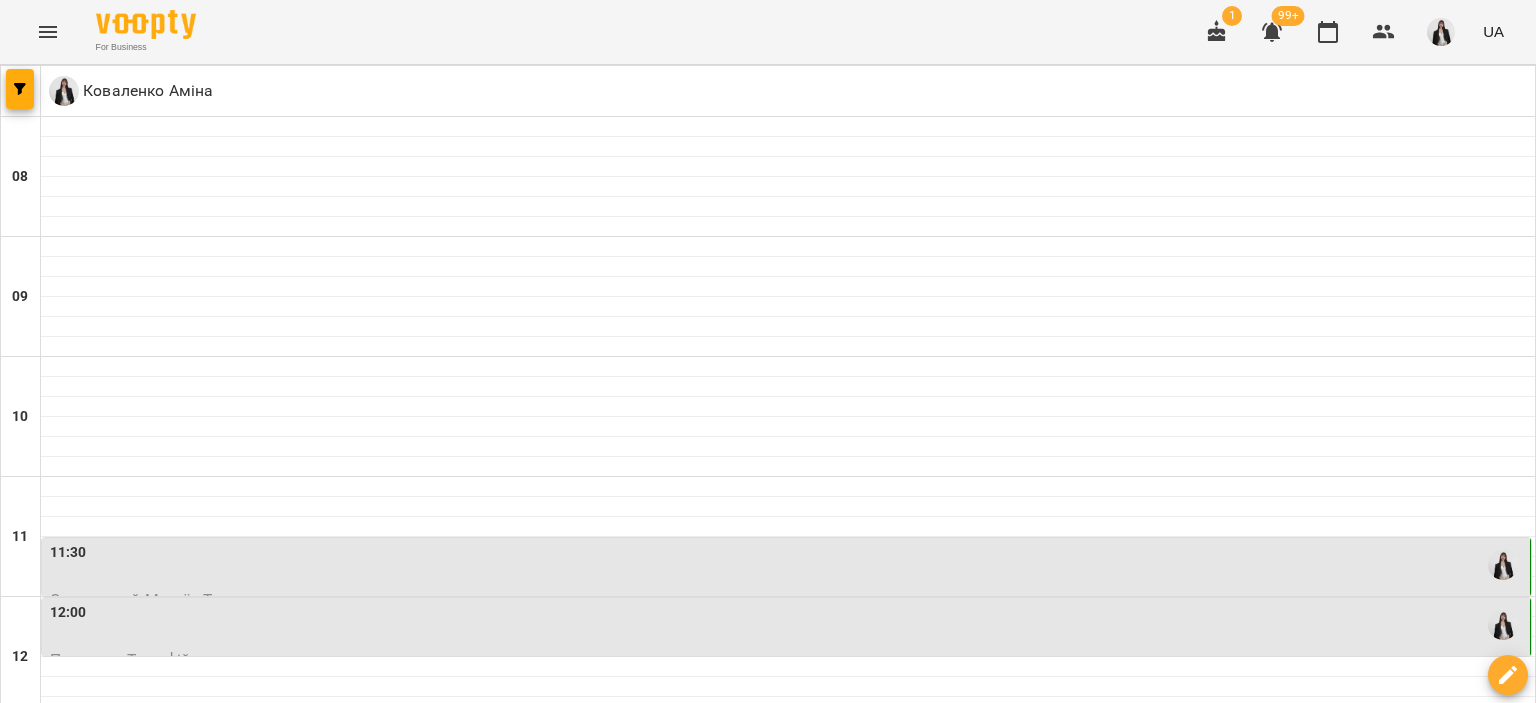 click on "пн" at bounding box center (41, 1703) 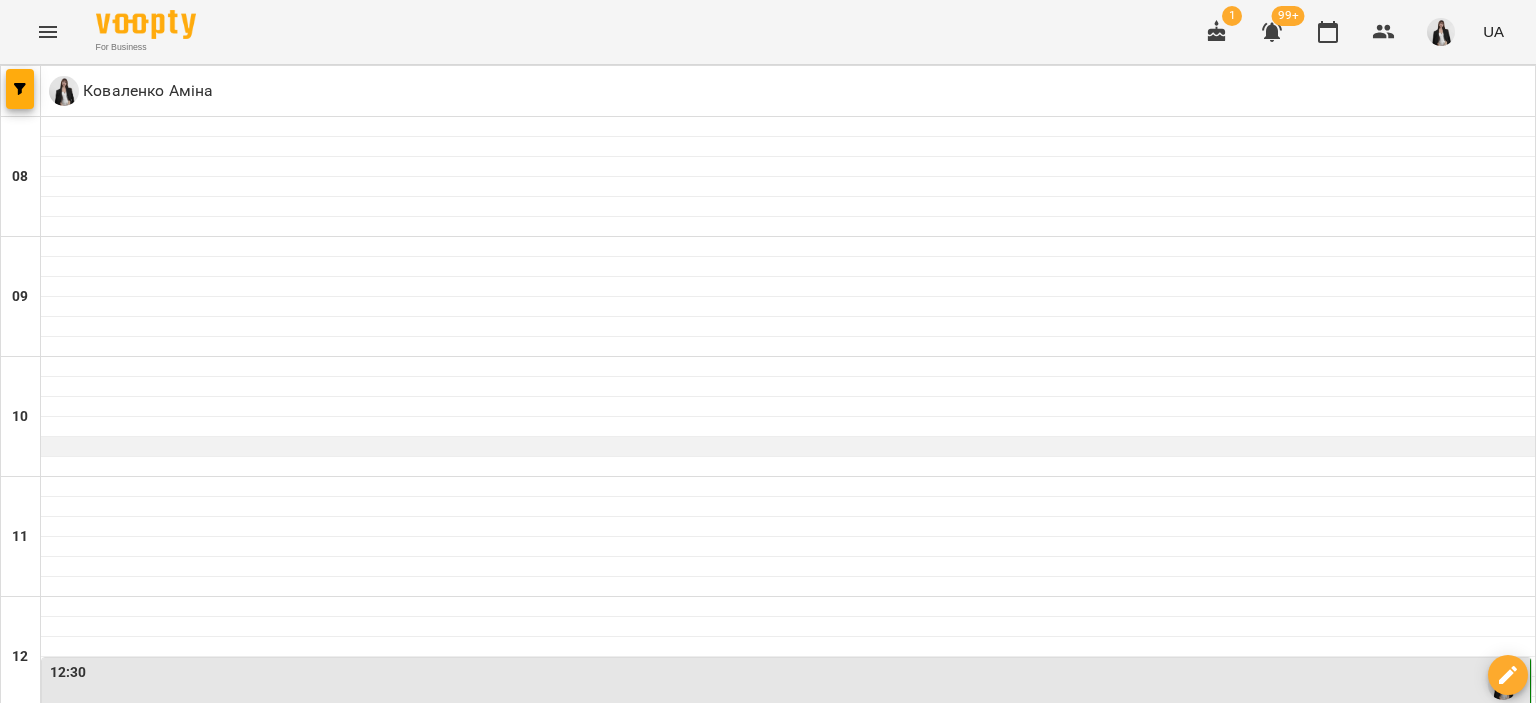 scroll, scrollTop: 828, scrollLeft: 0, axis: vertical 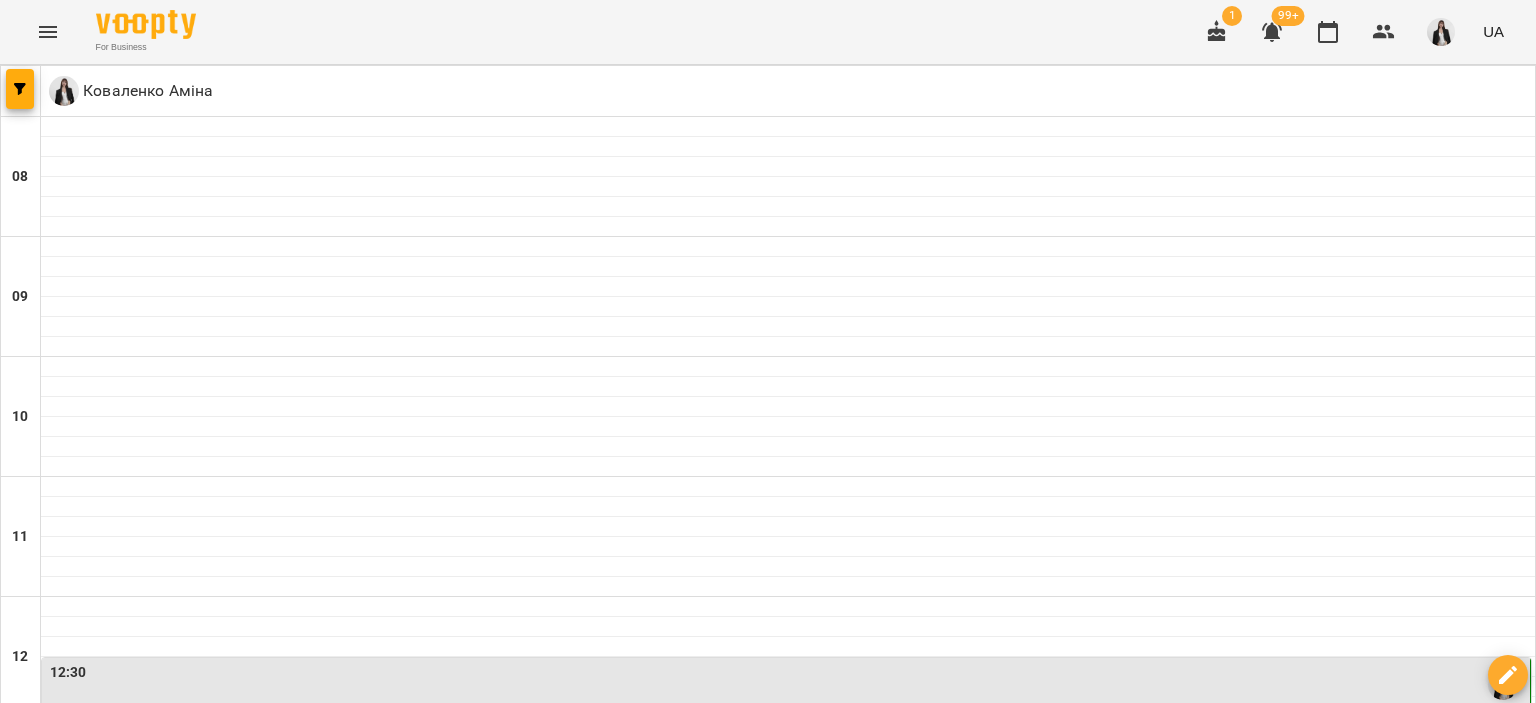 click at bounding box center [788, 1087] 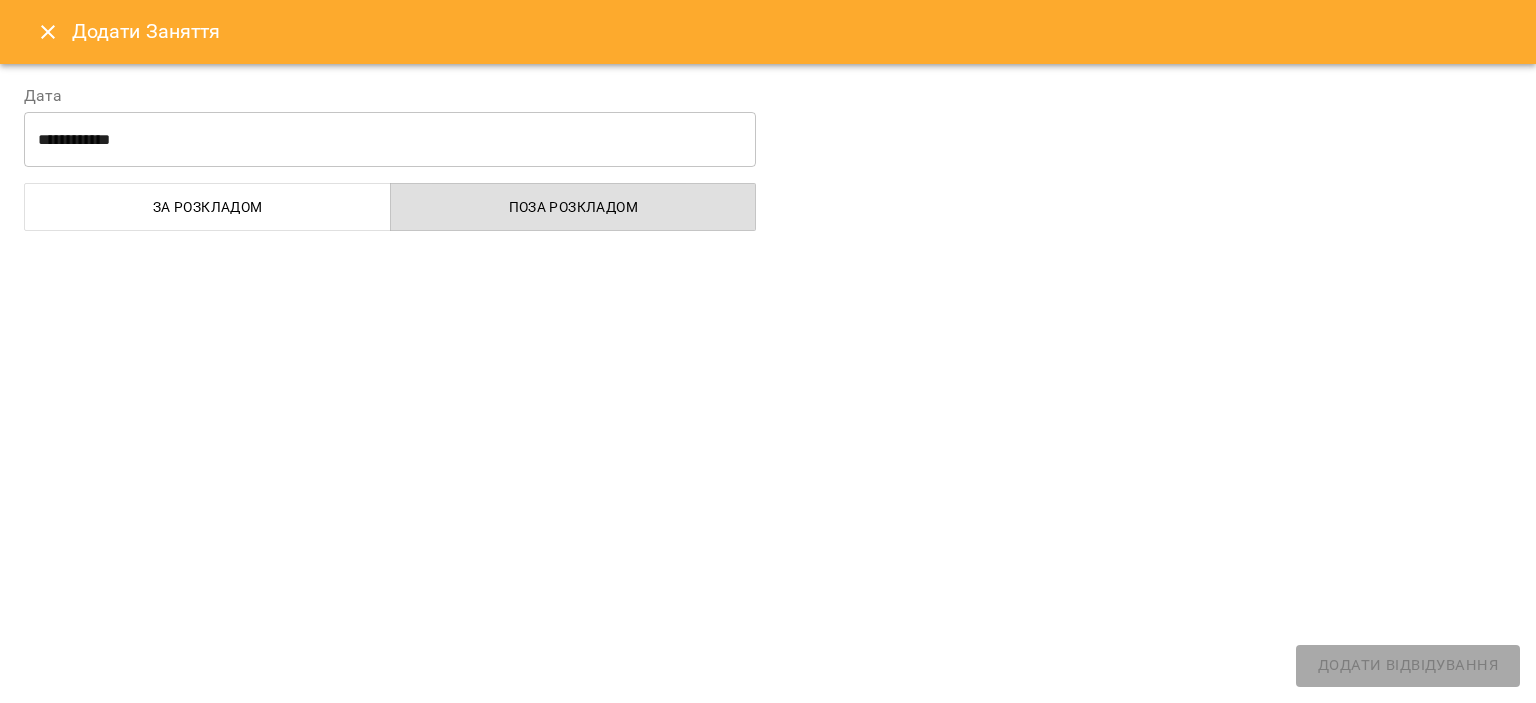 select on "**********" 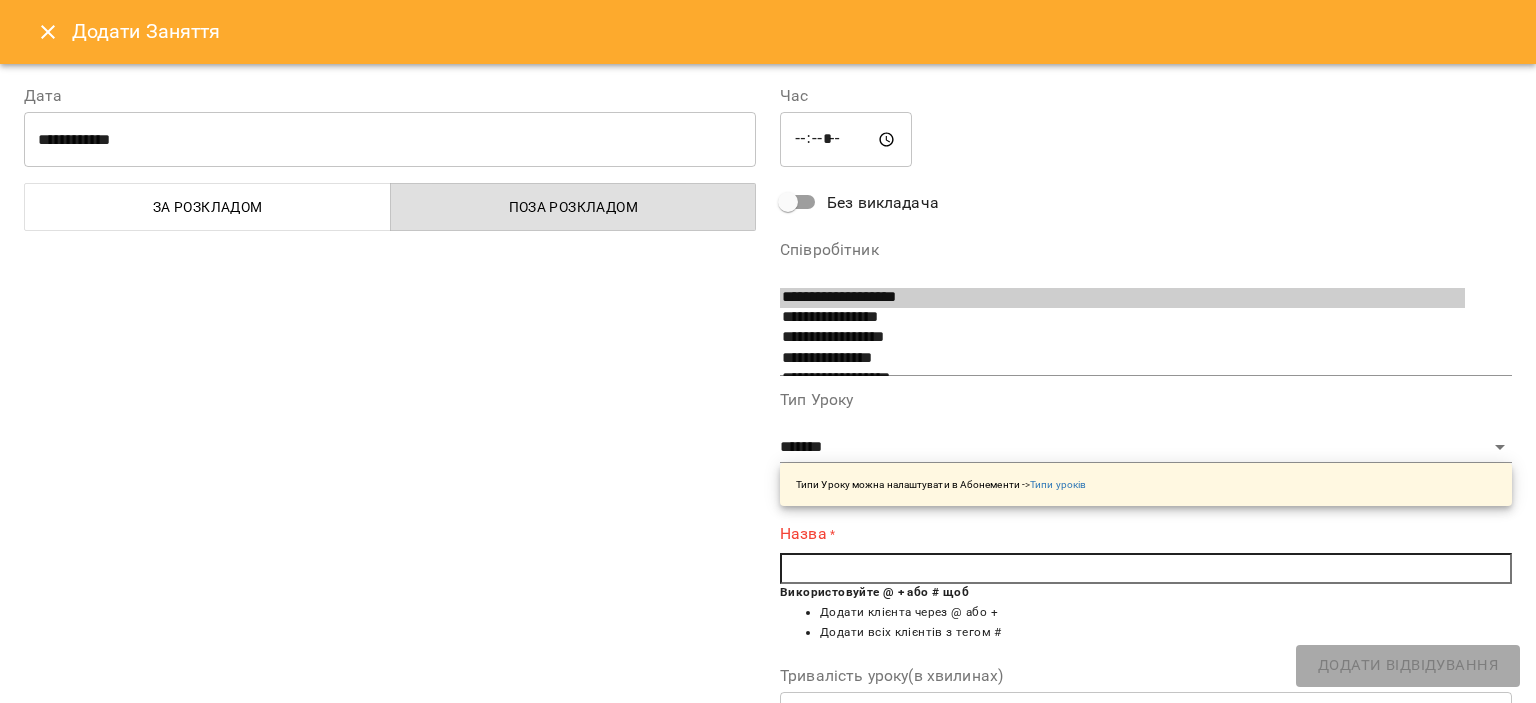 click at bounding box center [1146, 569] 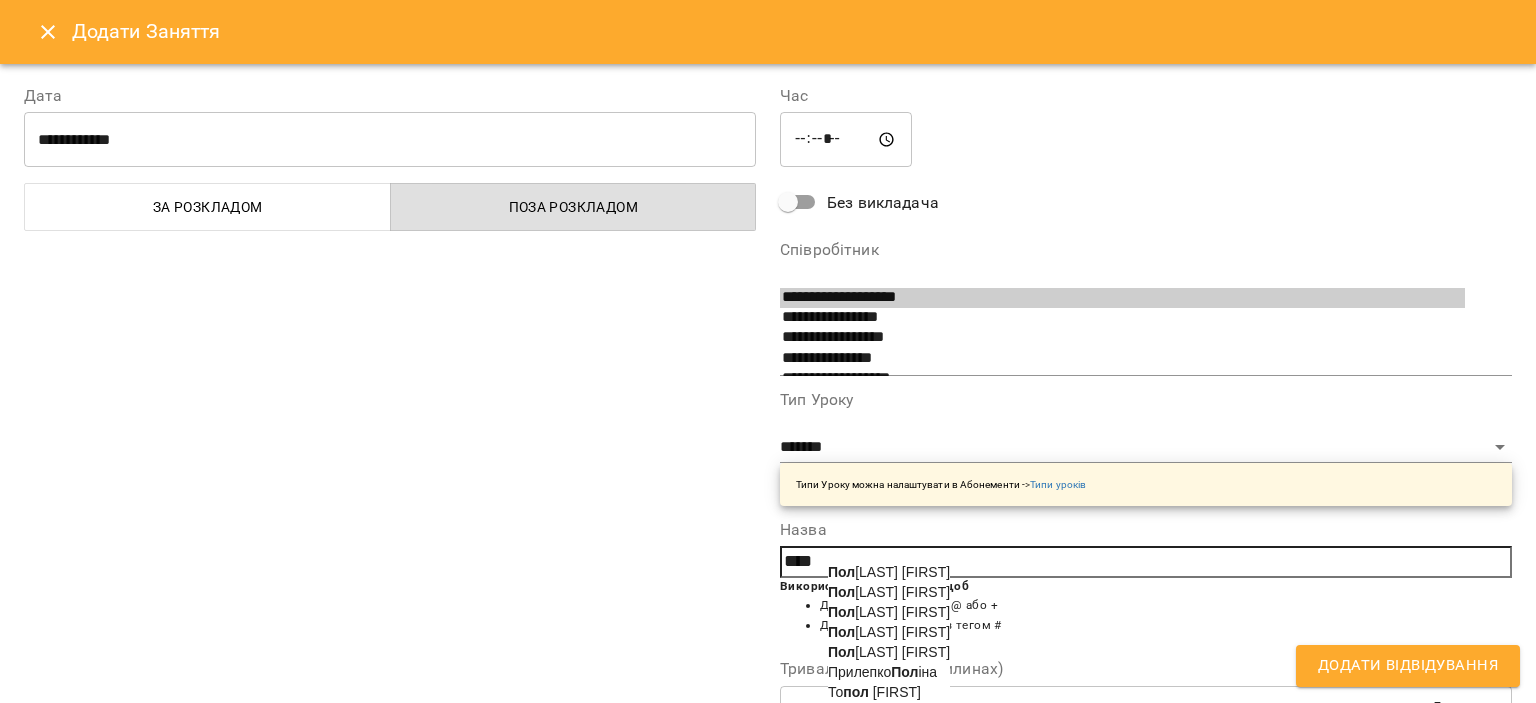 click on "[LAST] [FIRST]" at bounding box center (889, 612) 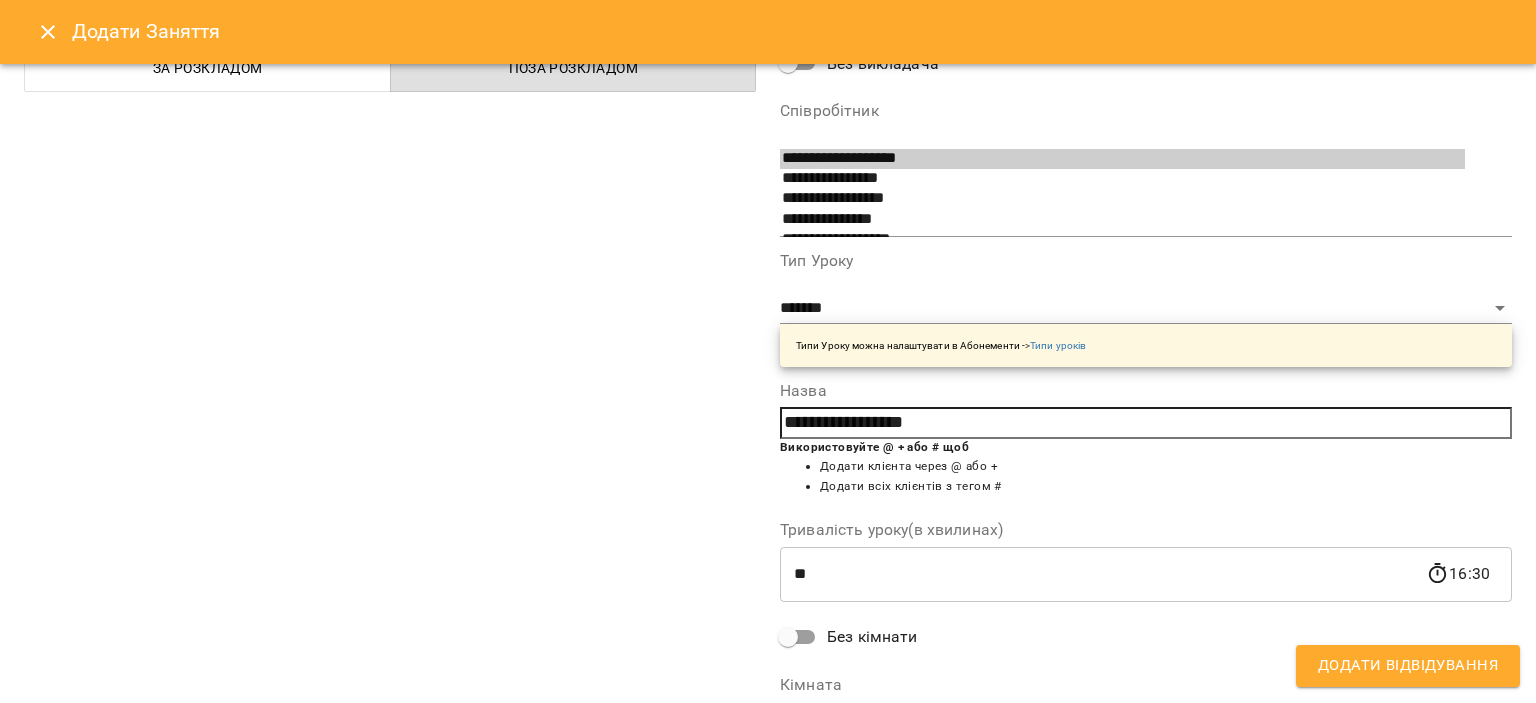scroll, scrollTop: 295, scrollLeft: 0, axis: vertical 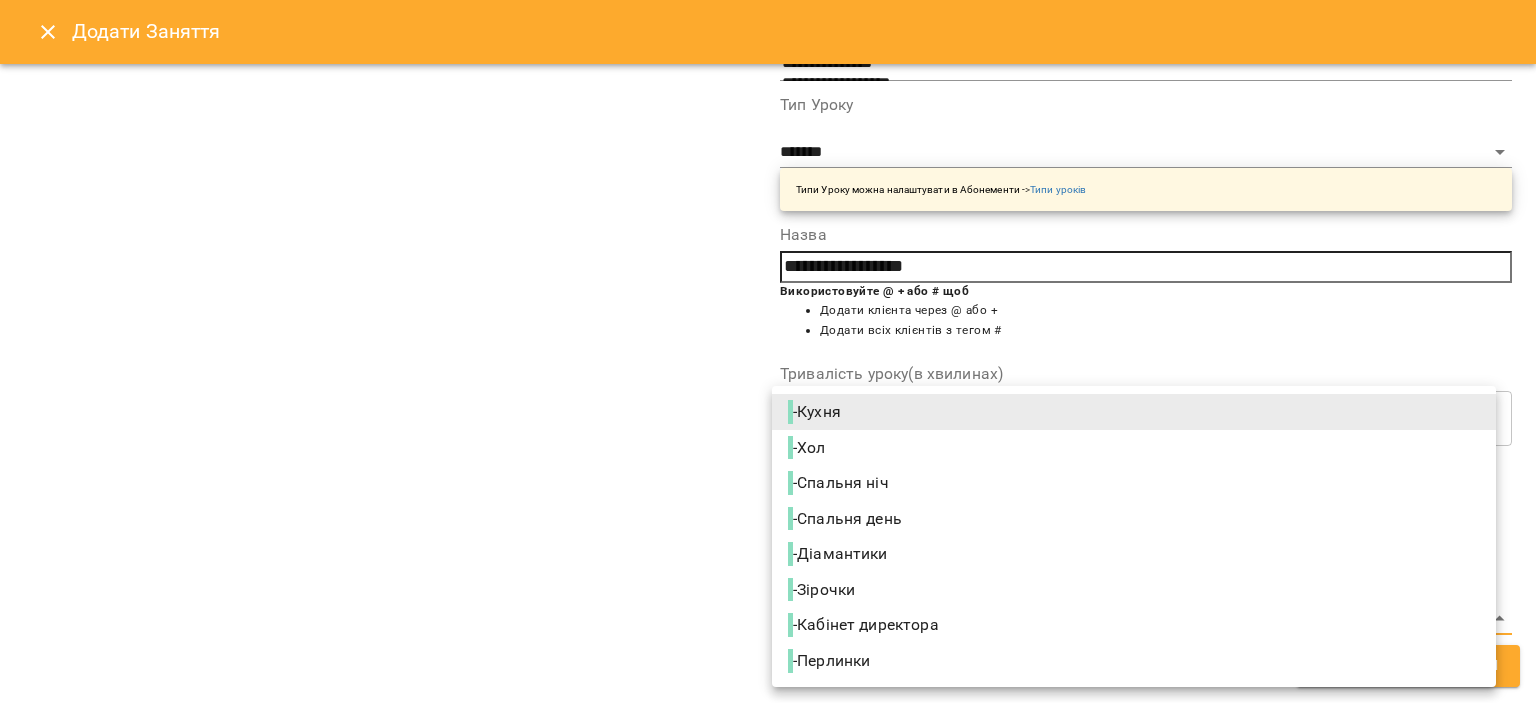 click on "**********" at bounding box center (768, 905) 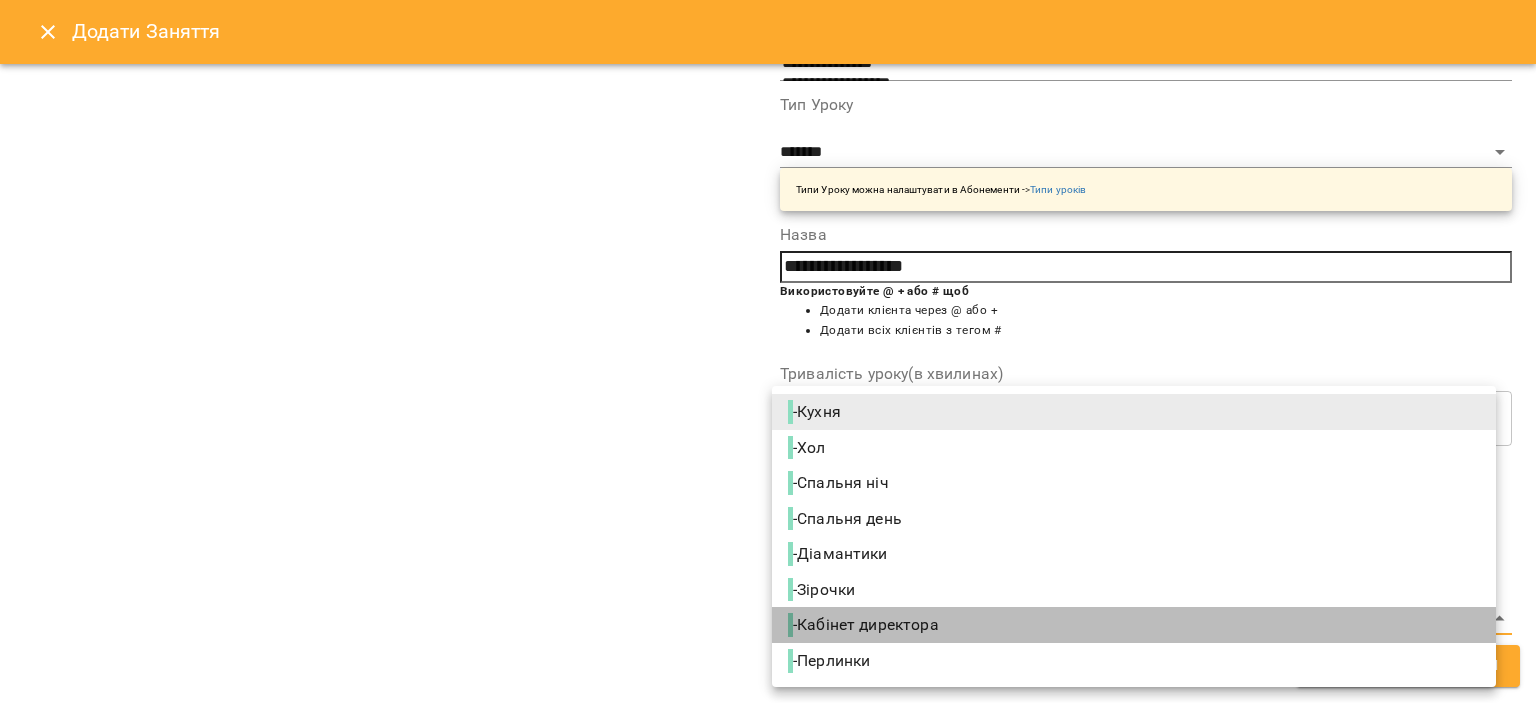 click on "-  Кабінет директора" at bounding box center [865, 625] 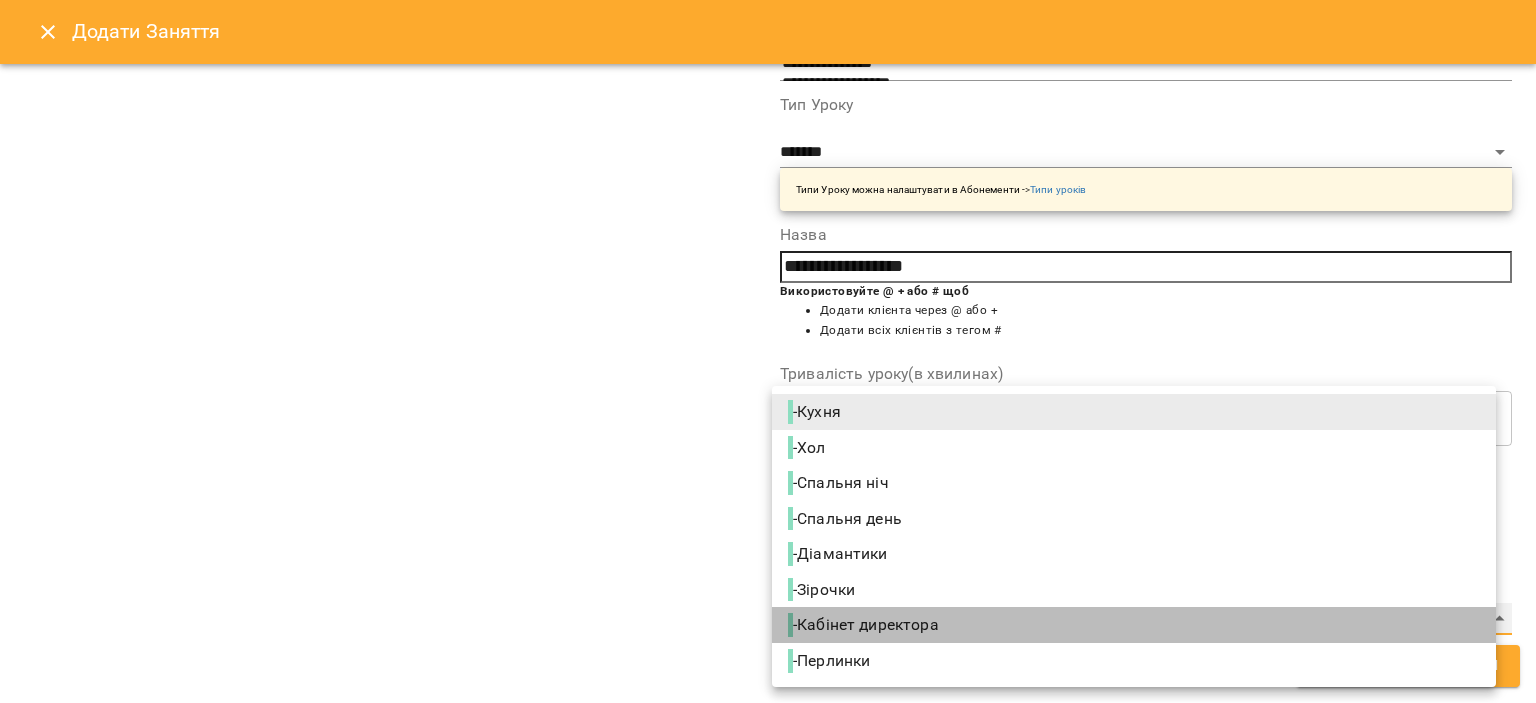 type on "**********" 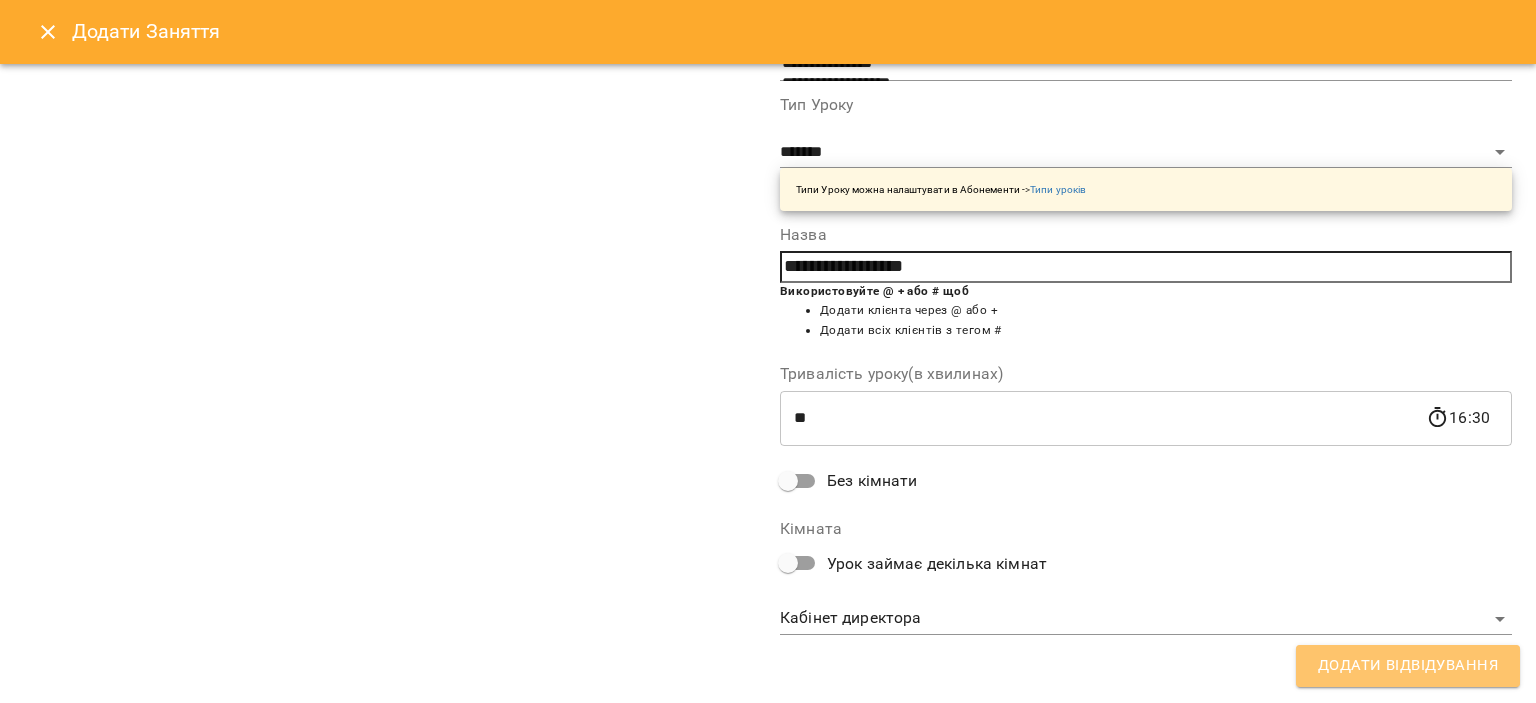 click on "Додати Відвідування" at bounding box center [1408, 666] 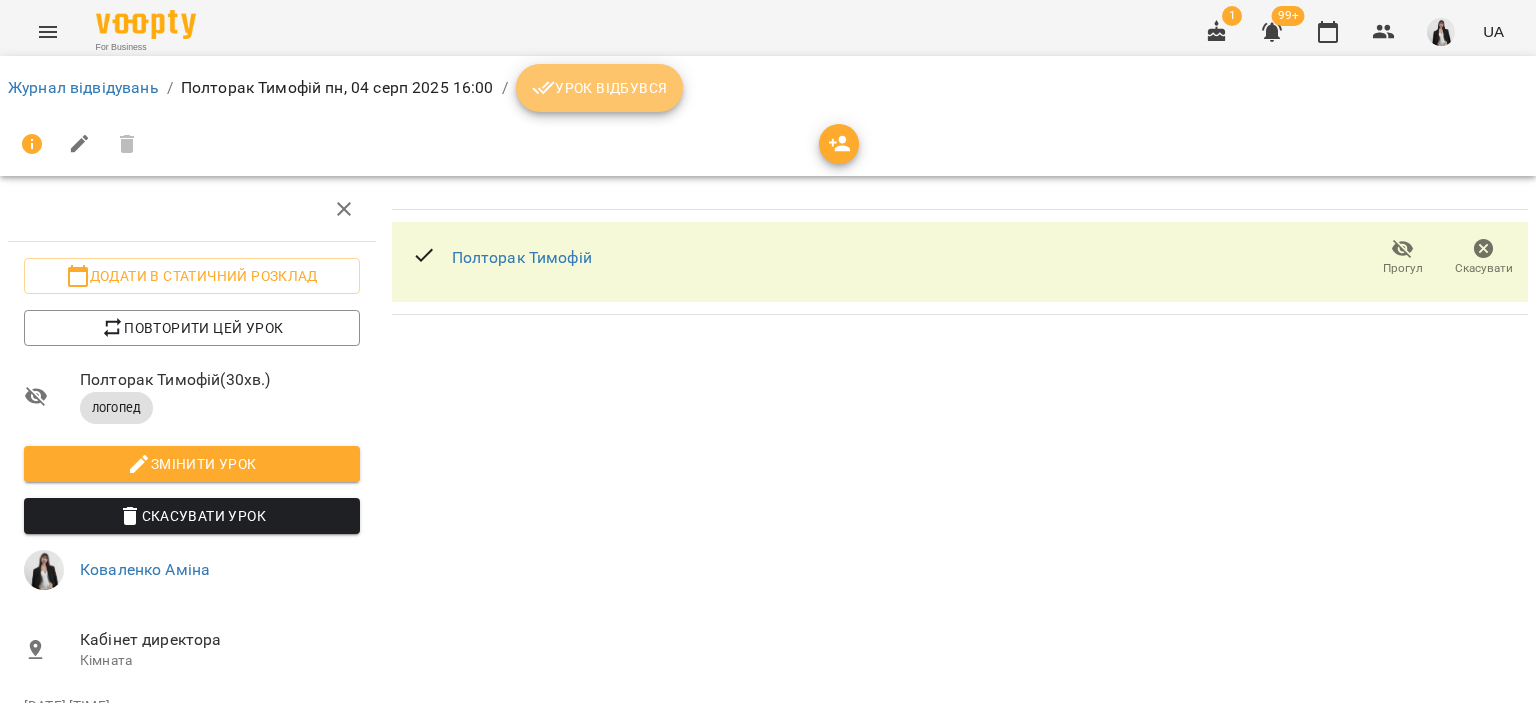 click on "Урок відбувся" at bounding box center [600, 88] 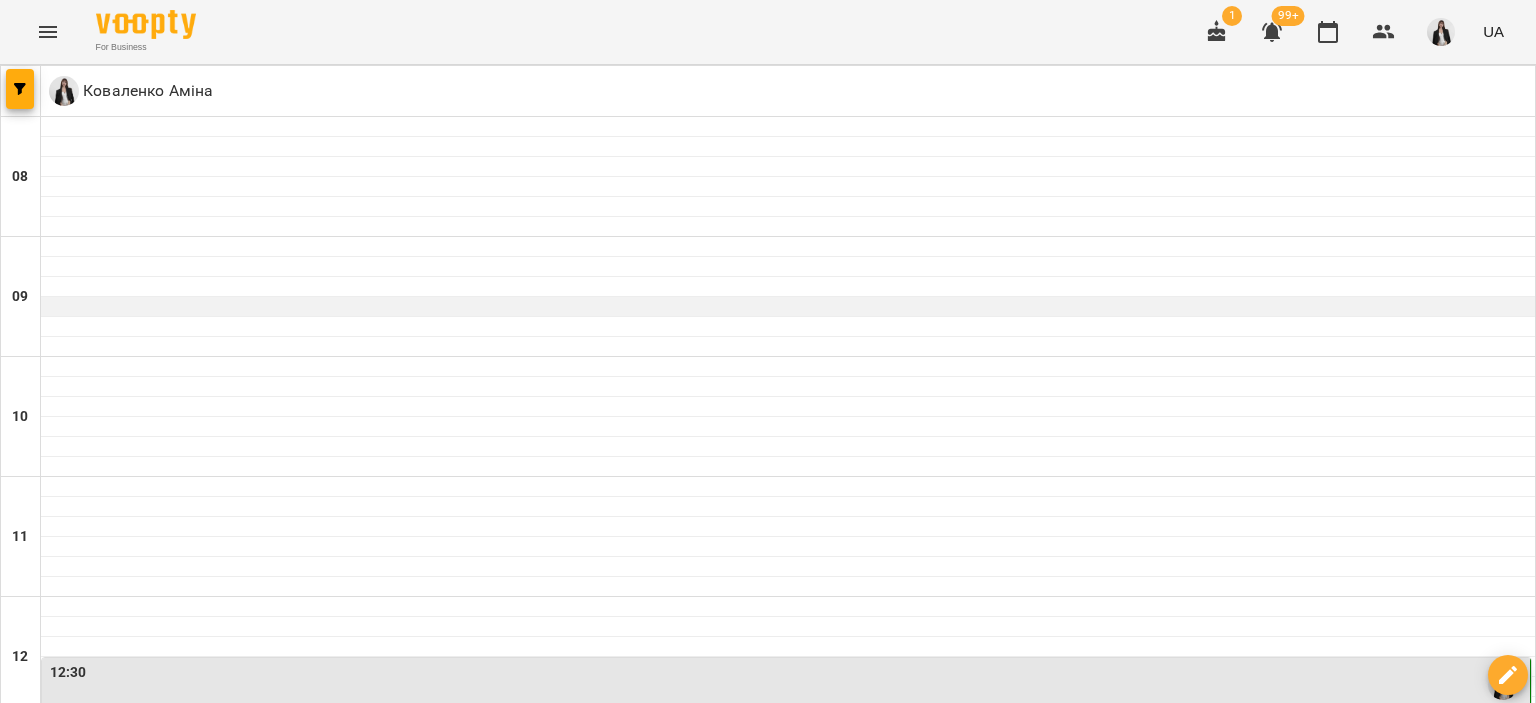 scroll, scrollTop: 772, scrollLeft: 0, axis: vertical 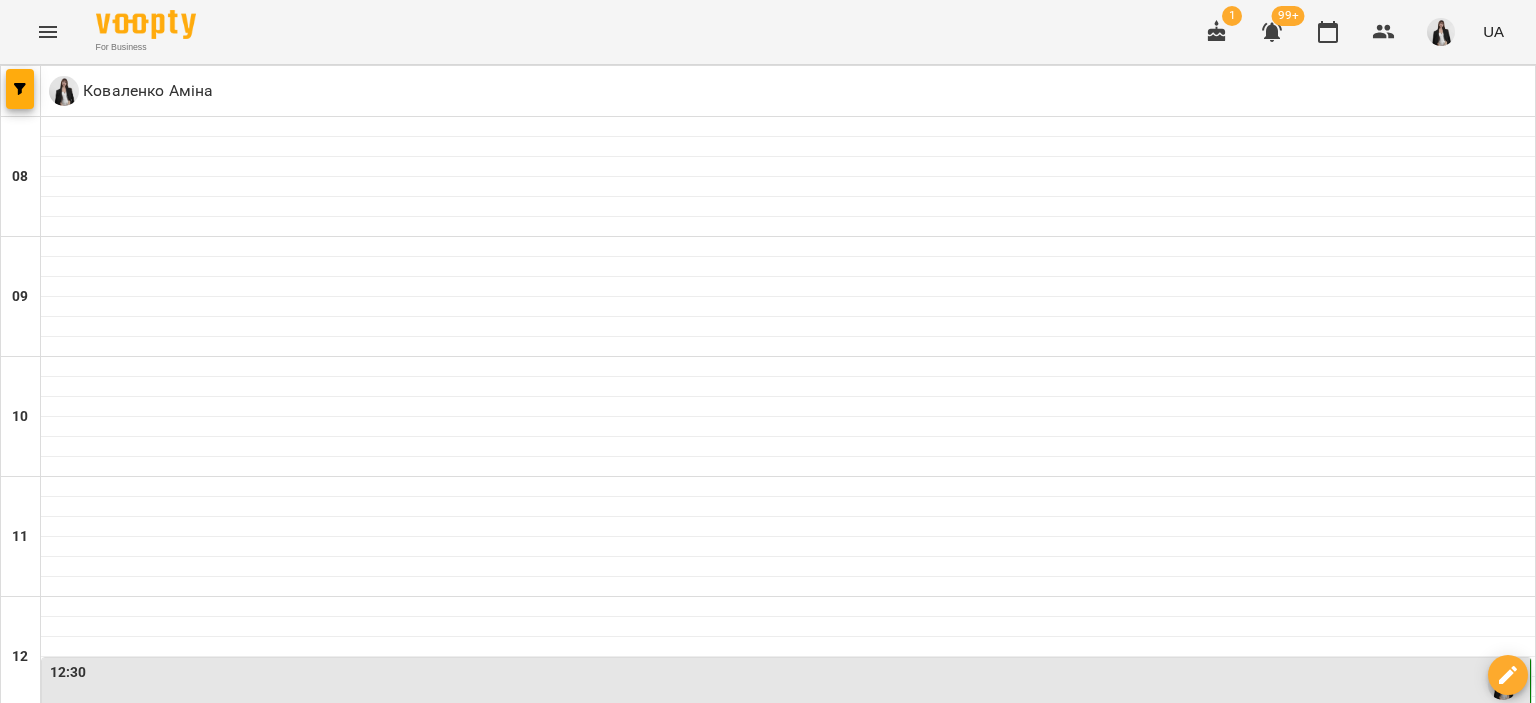 click on "06 серп" at bounding box center [643, 1722] 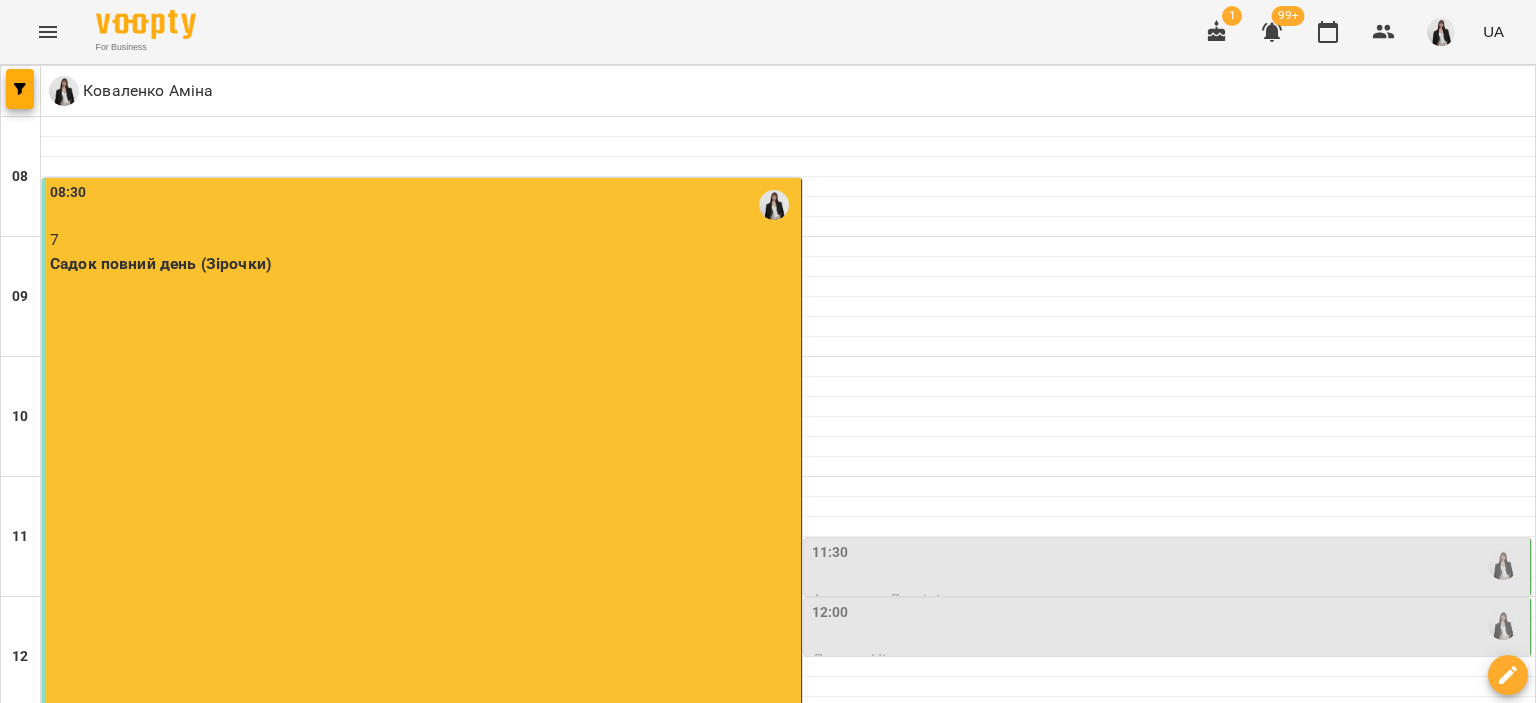 scroll, scrollTop: 76, scrollLeft: 0, axis: vertical 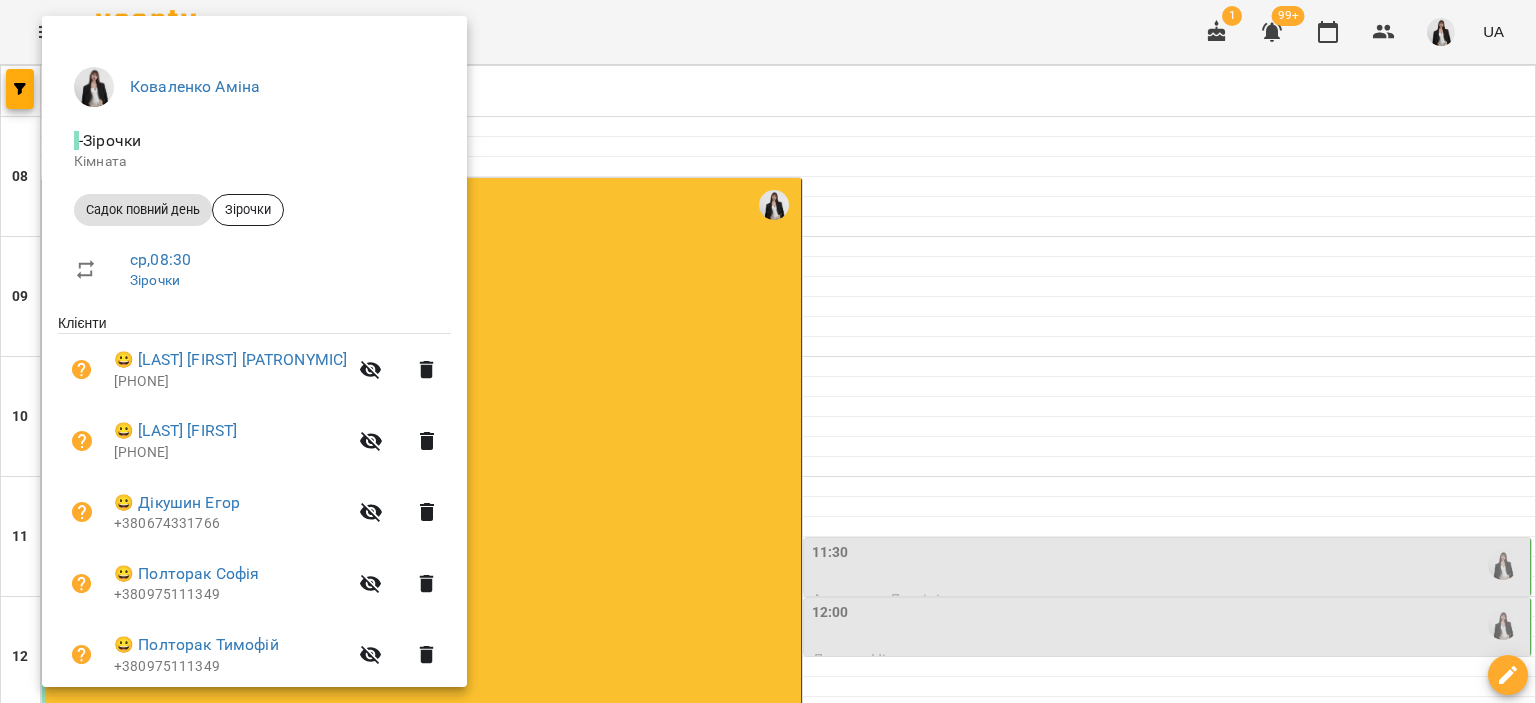 click on "Садок повний день" at bounding box center (143, 210) 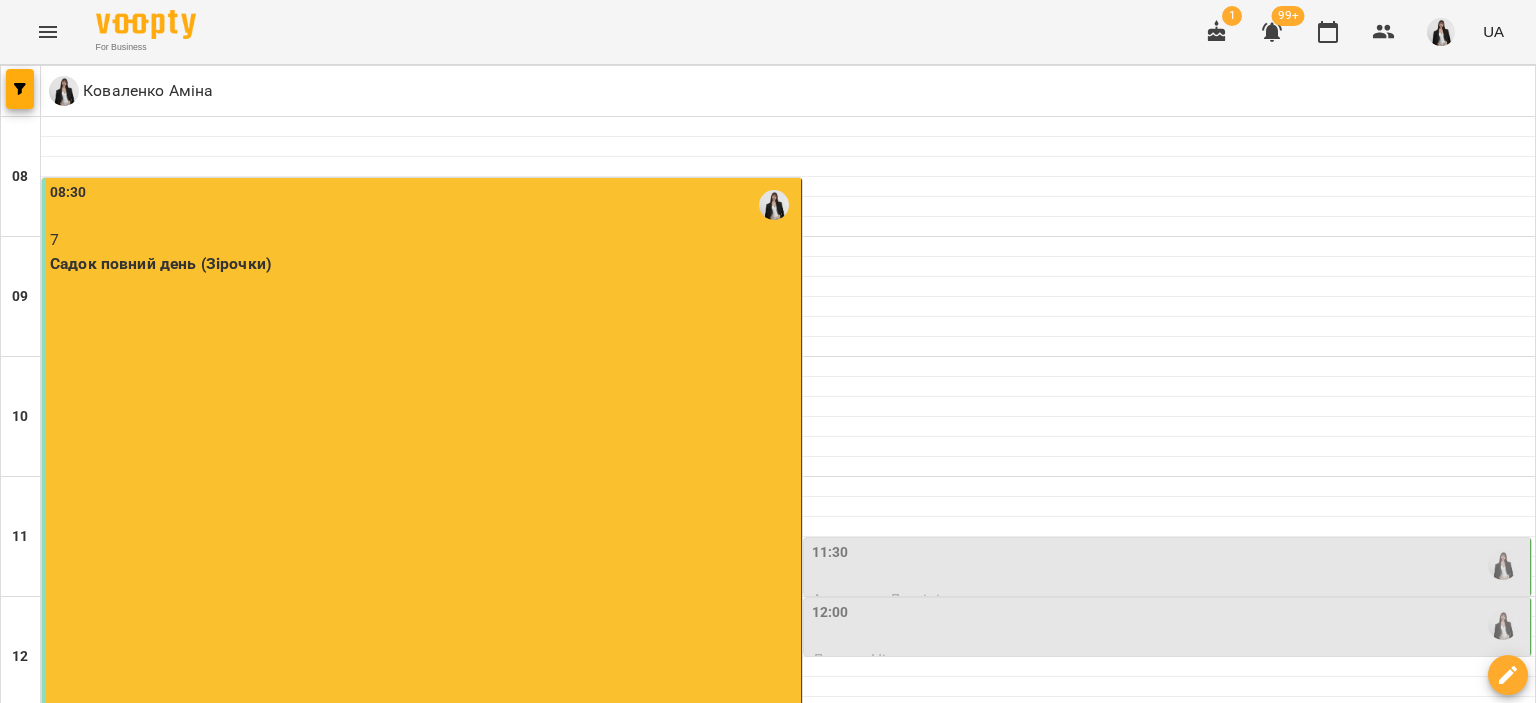 click on "7" at bounding box center [423, 240] 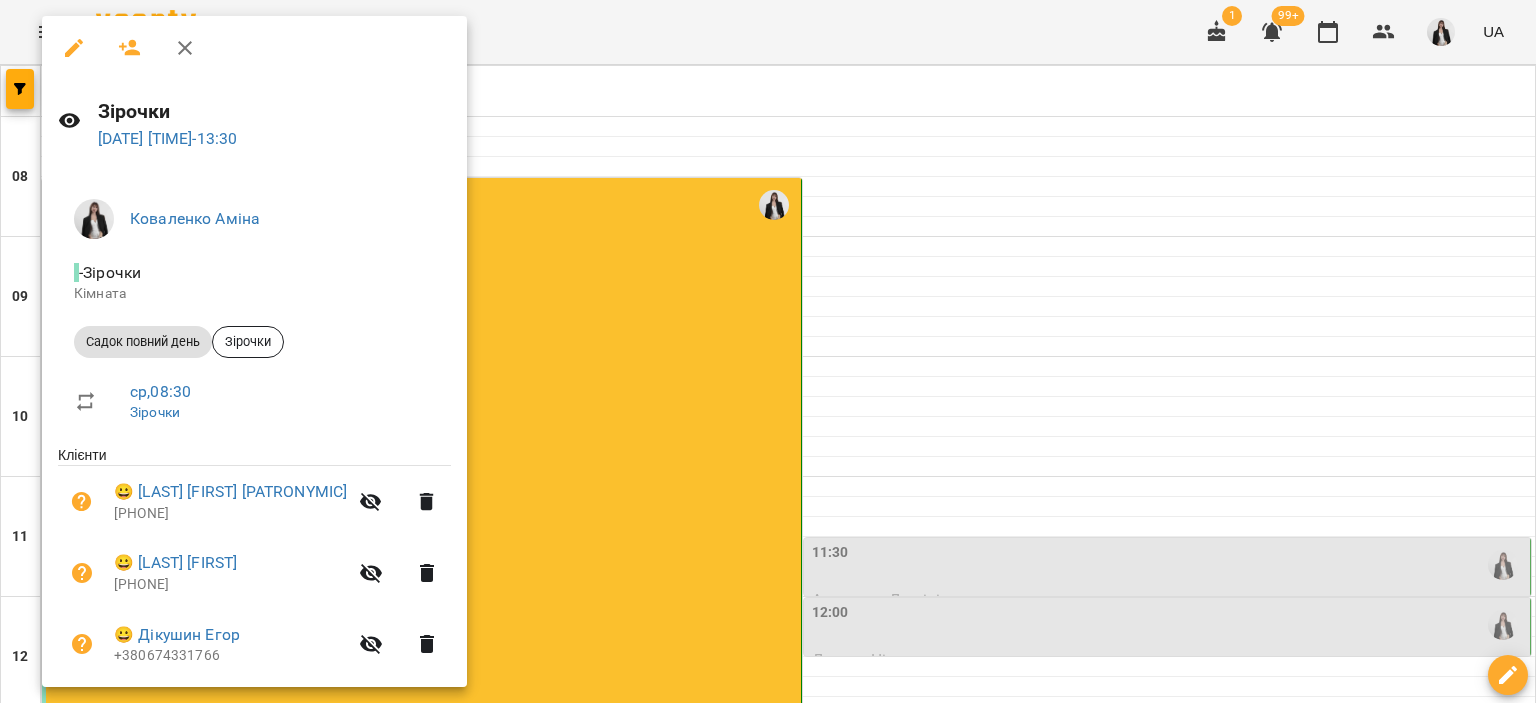 click at bounding box center (768, 351) 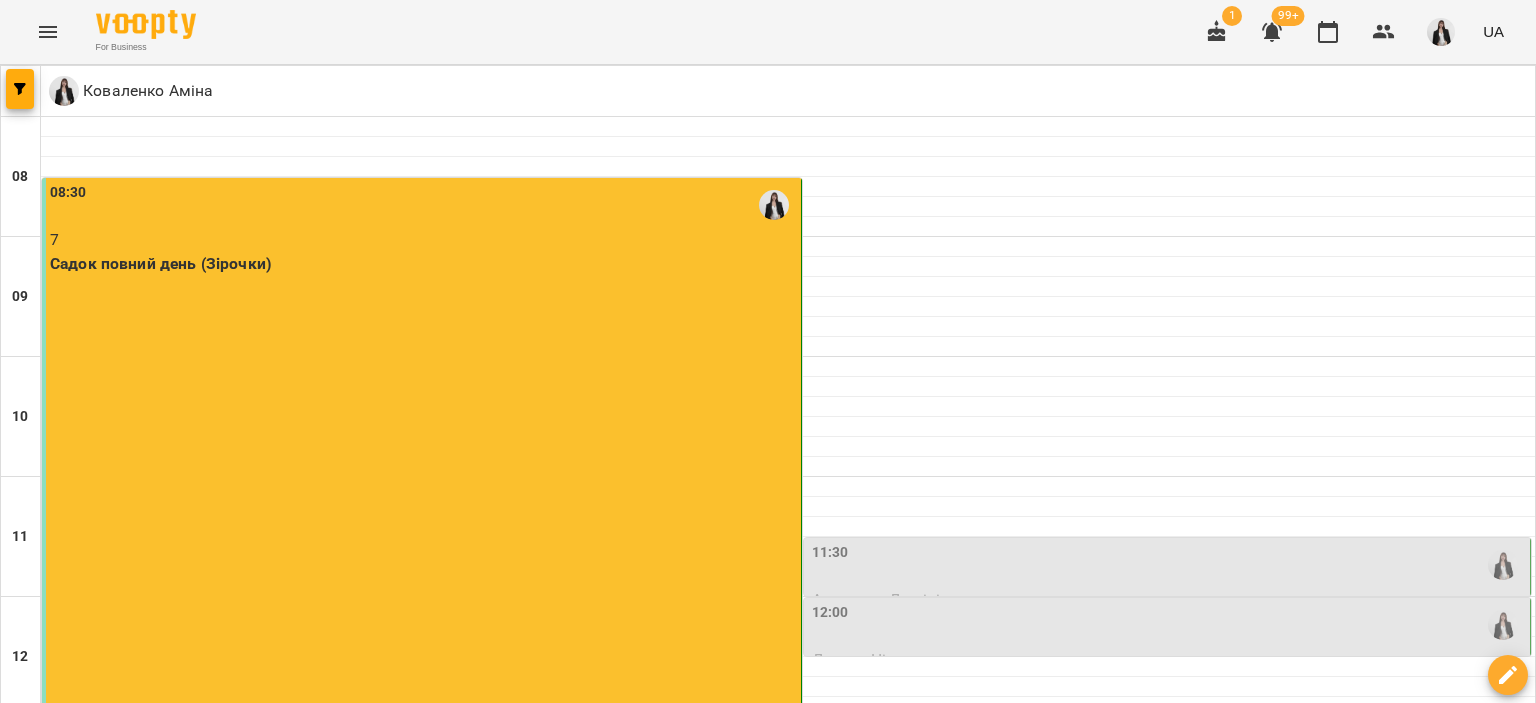 scroll, scrollTop: 268, scrollLeft: 0, axis: vertical 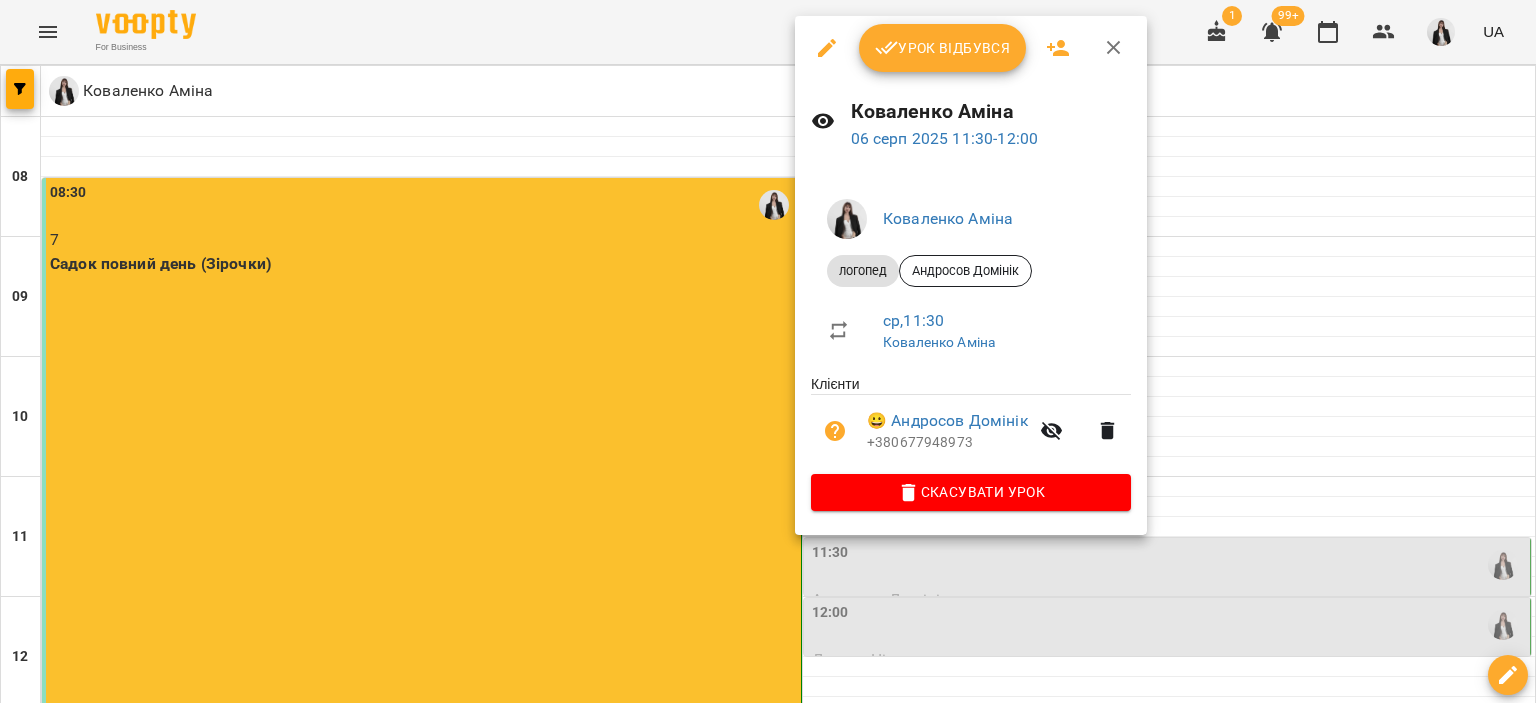 click 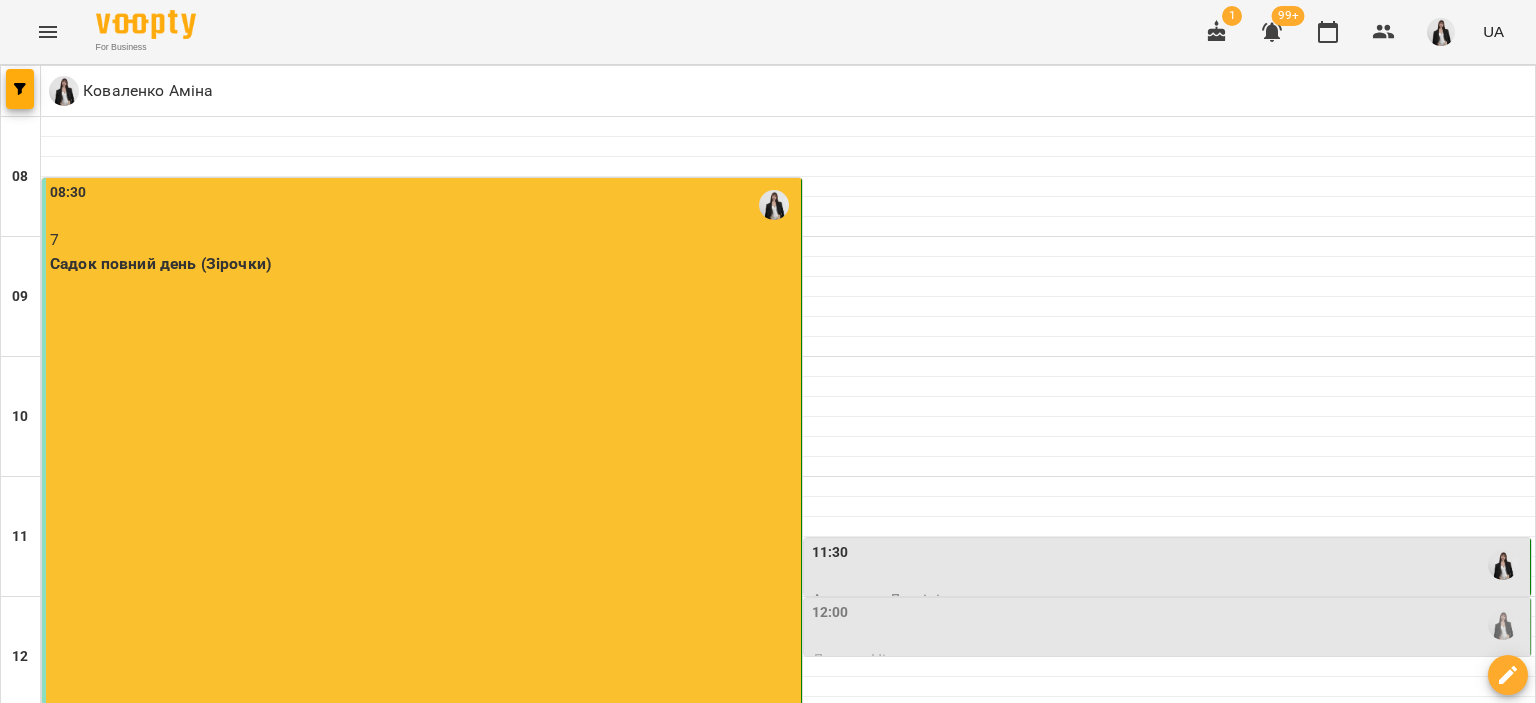 scroll, scrollTop: 236, scrollLeft: 0, axis: vertical 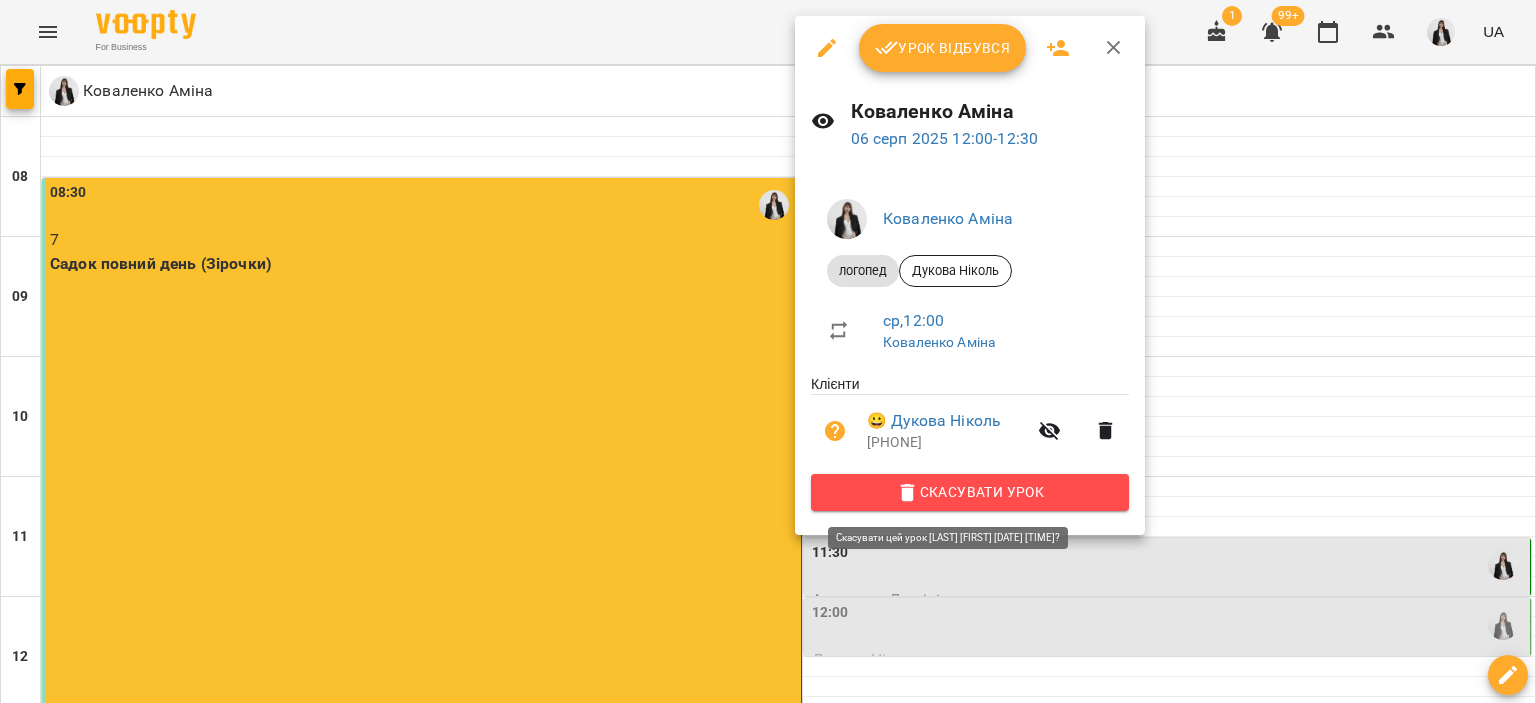 click 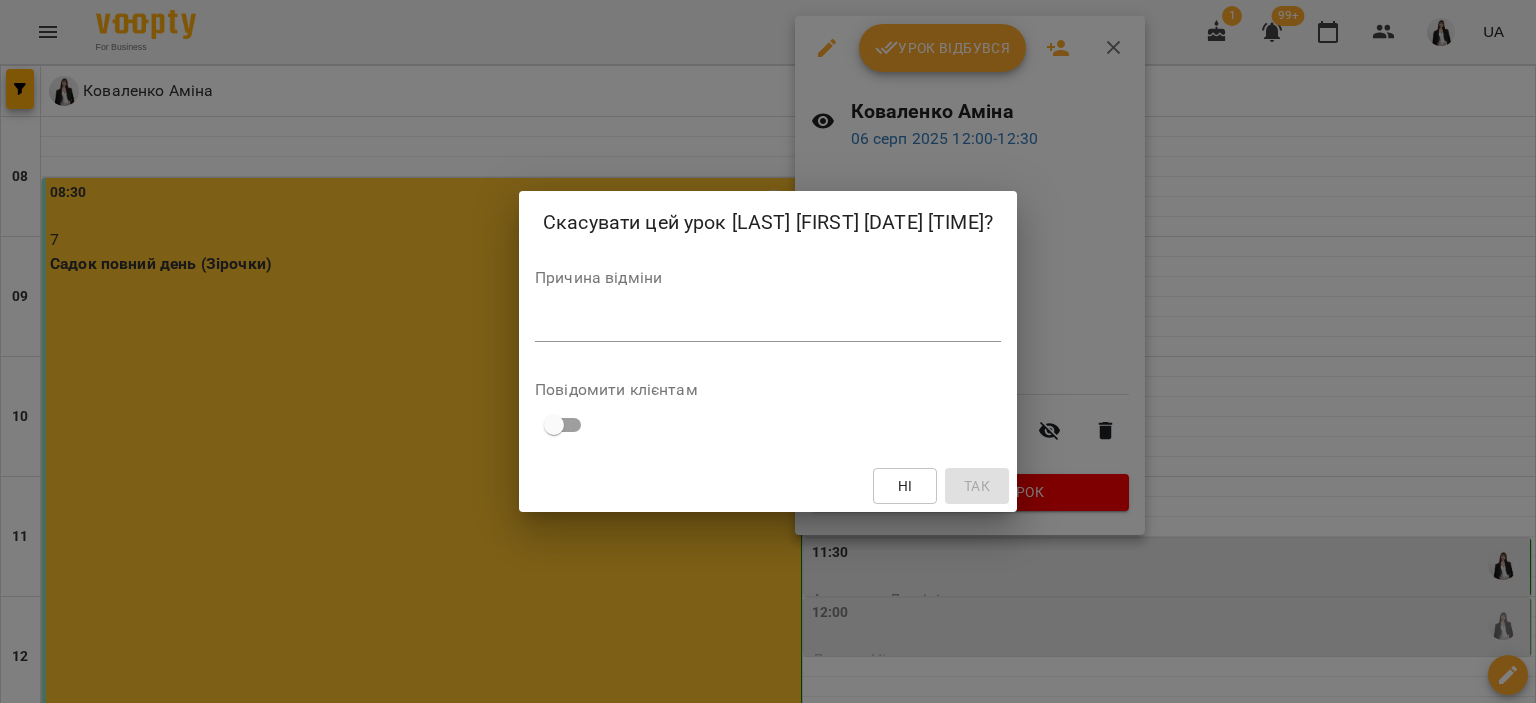 click at bounding box center (768, 325) 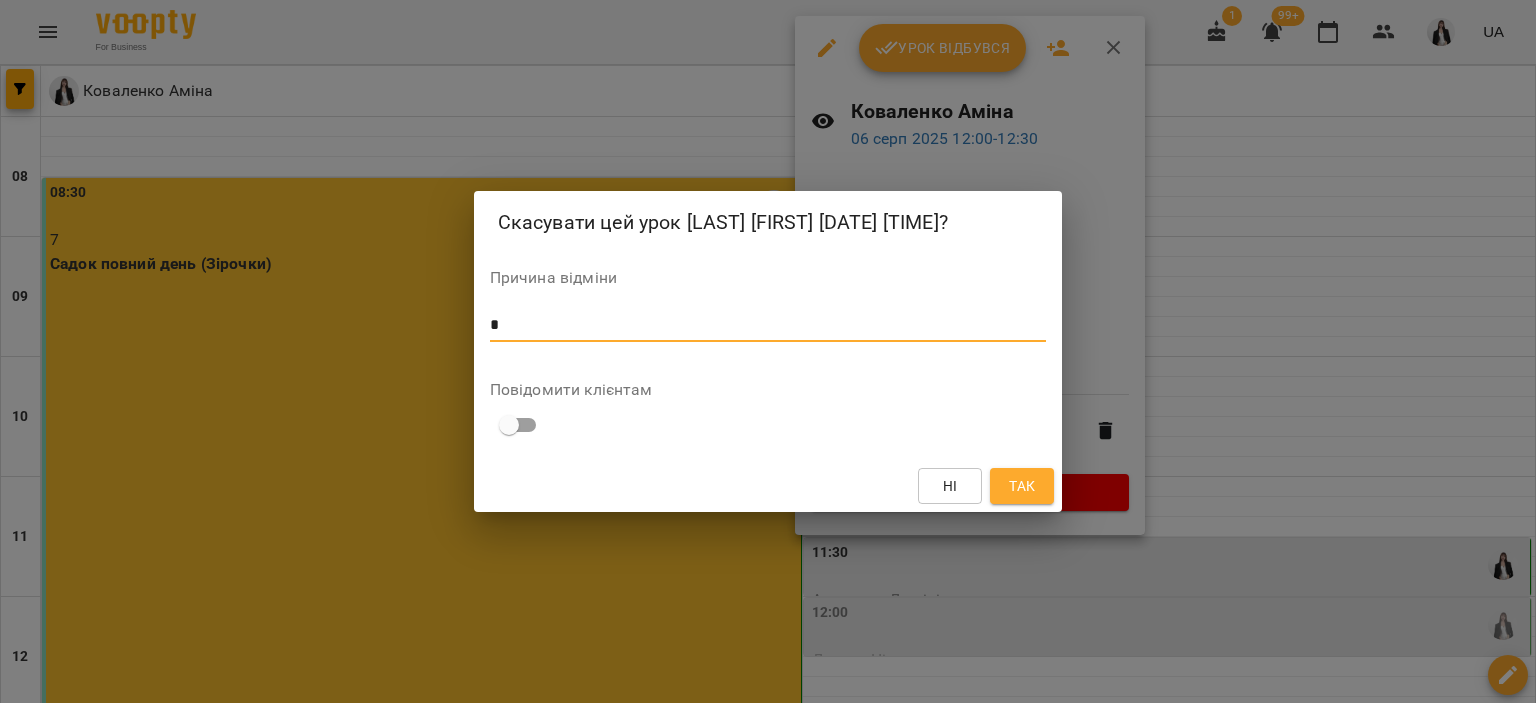 type on "*" 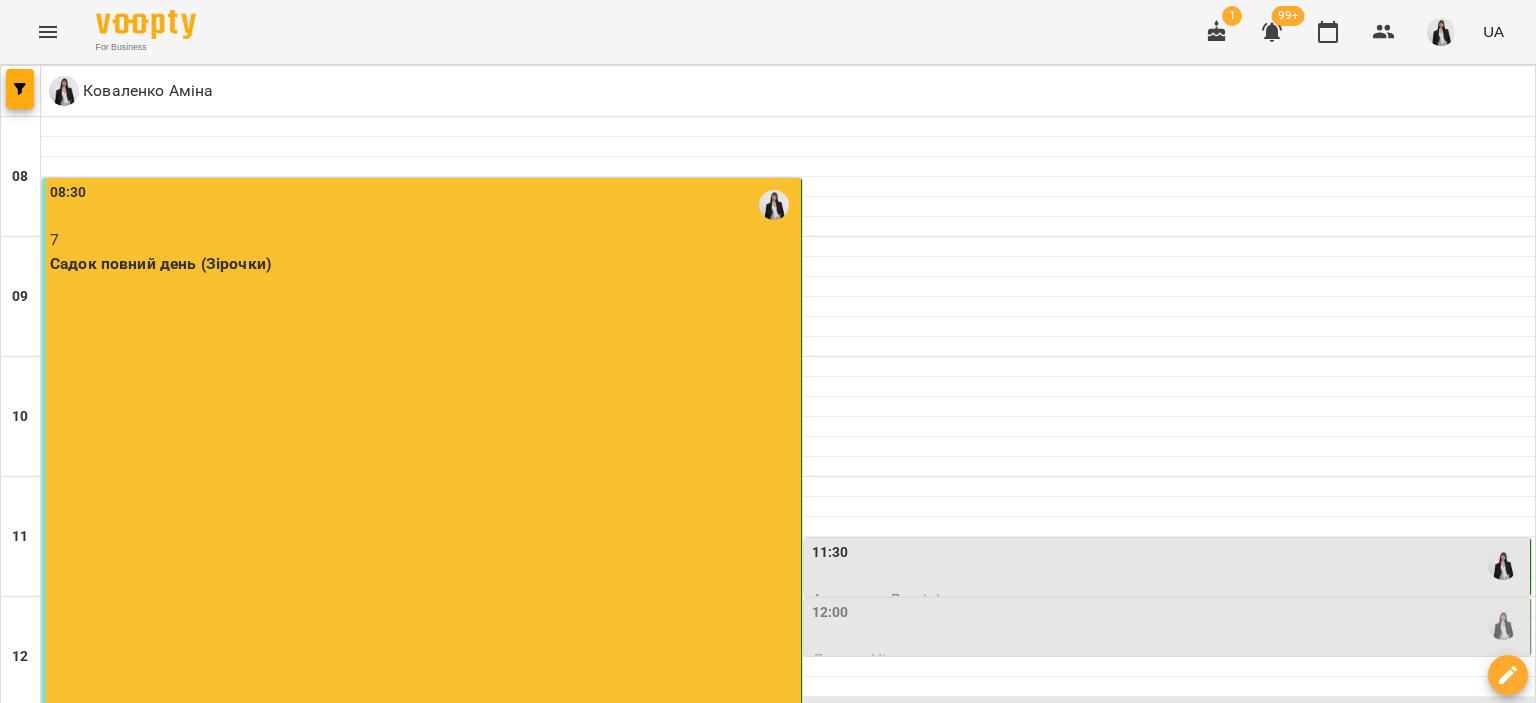 scroll, scrollTop: 486, scrollLeft: 0, axis: vertical 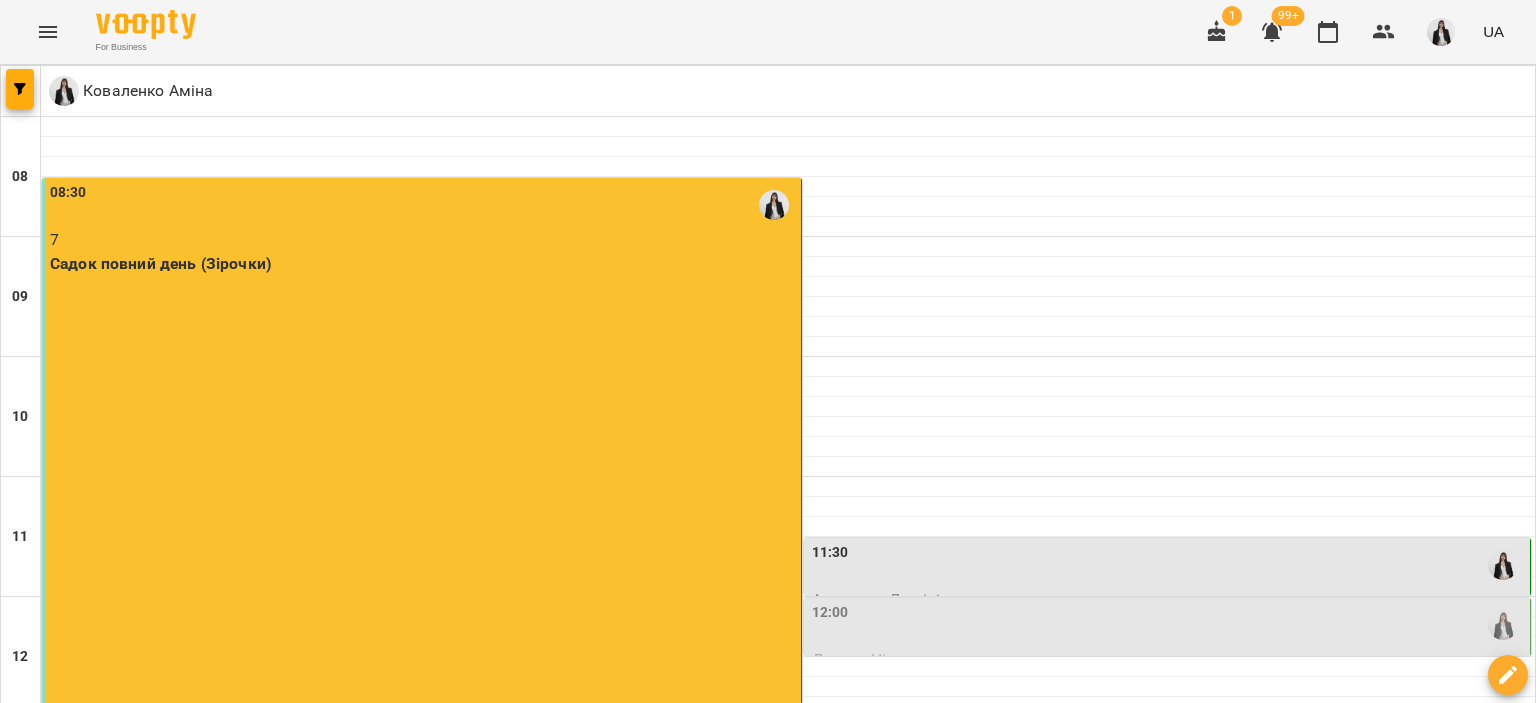 click on "14:00" at bounding box center [788, 865] 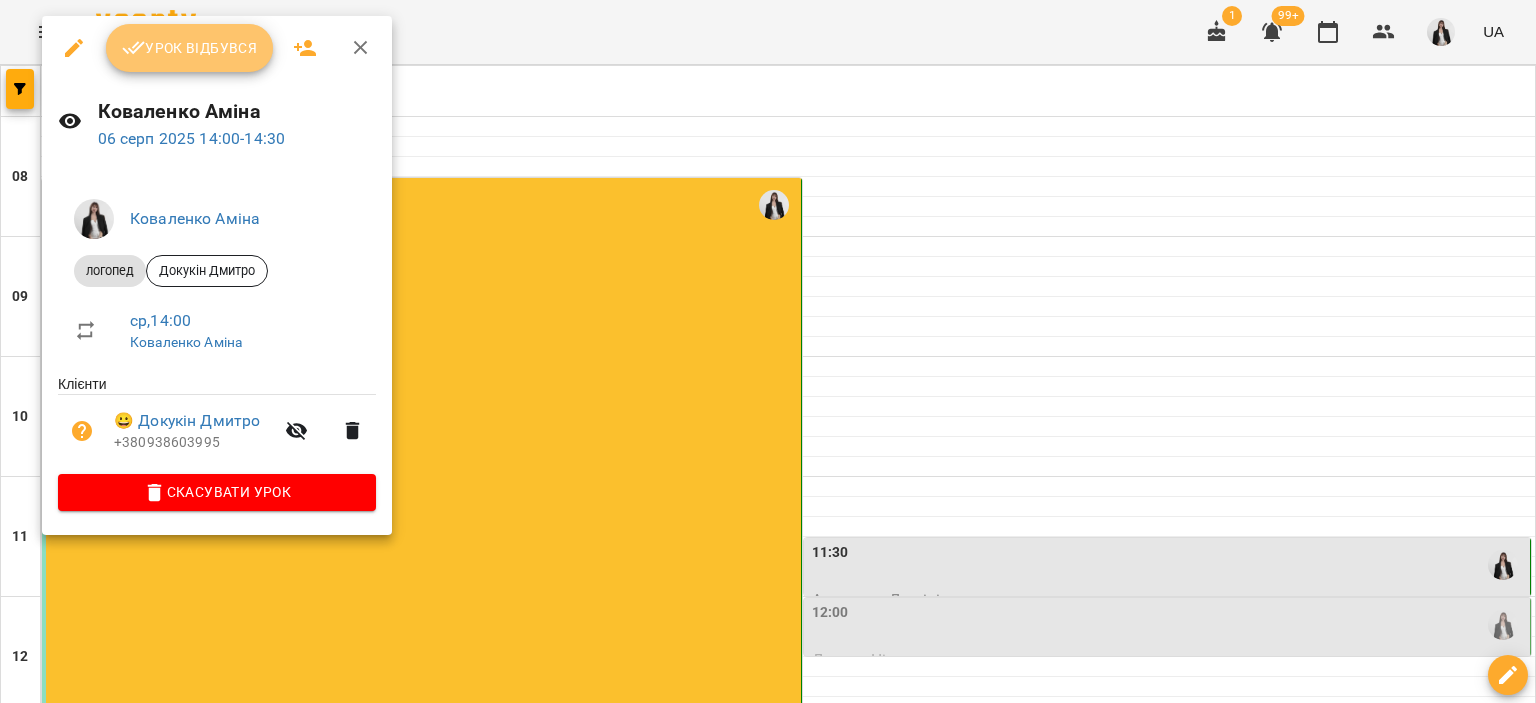 click on "Урок відбувся" at bounding box center (190, 48) 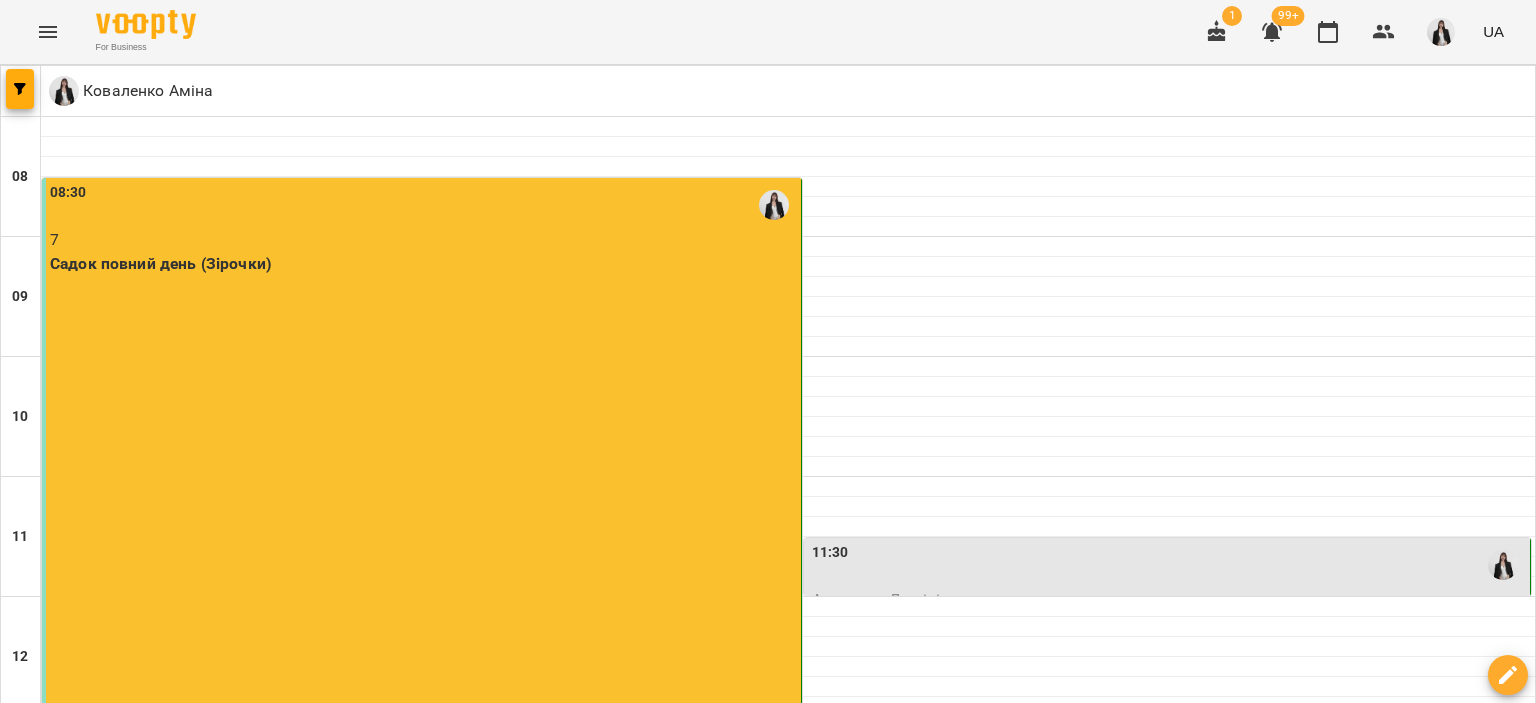 scroll, scrollTop: 464, scrollLeft: 0, axis: vertical 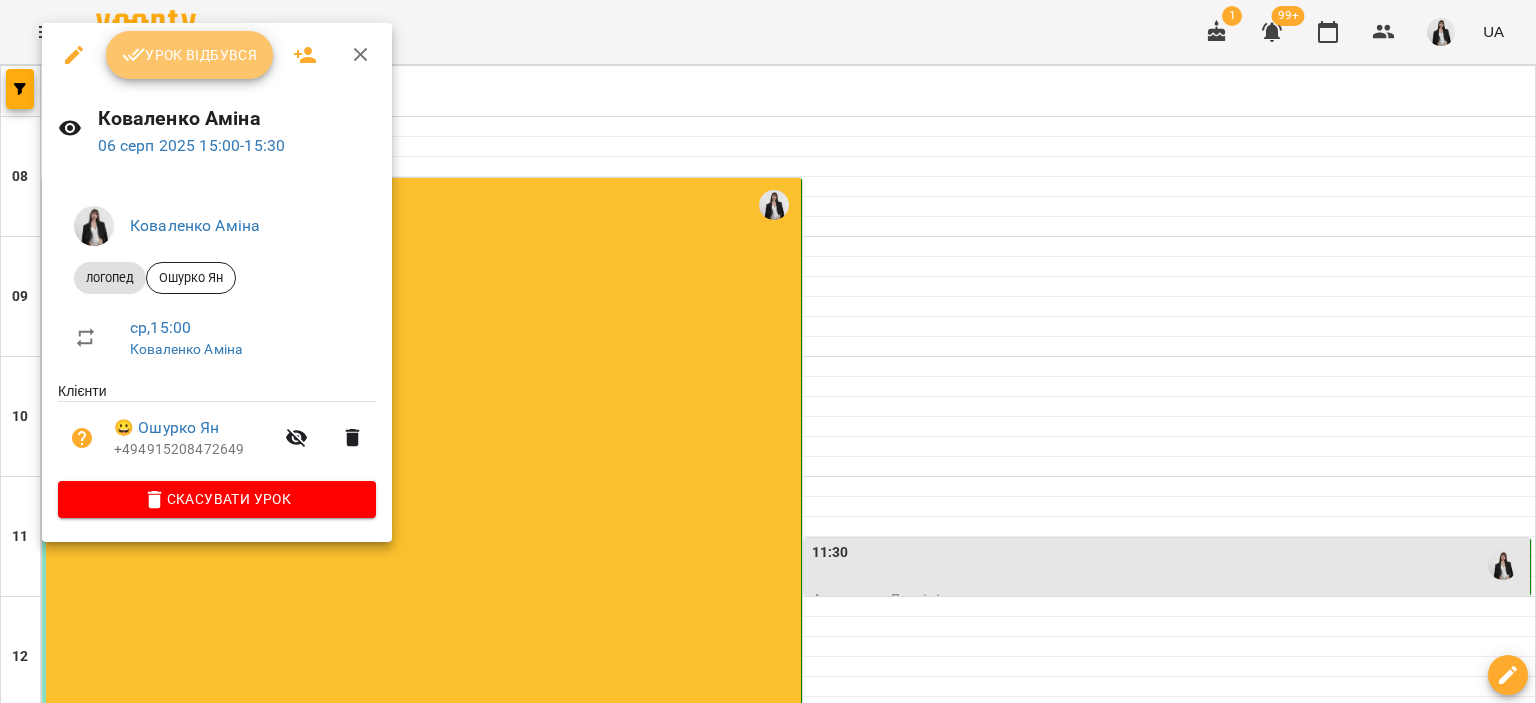 click on "Урок відбувся" at bounding box center [190, 55] 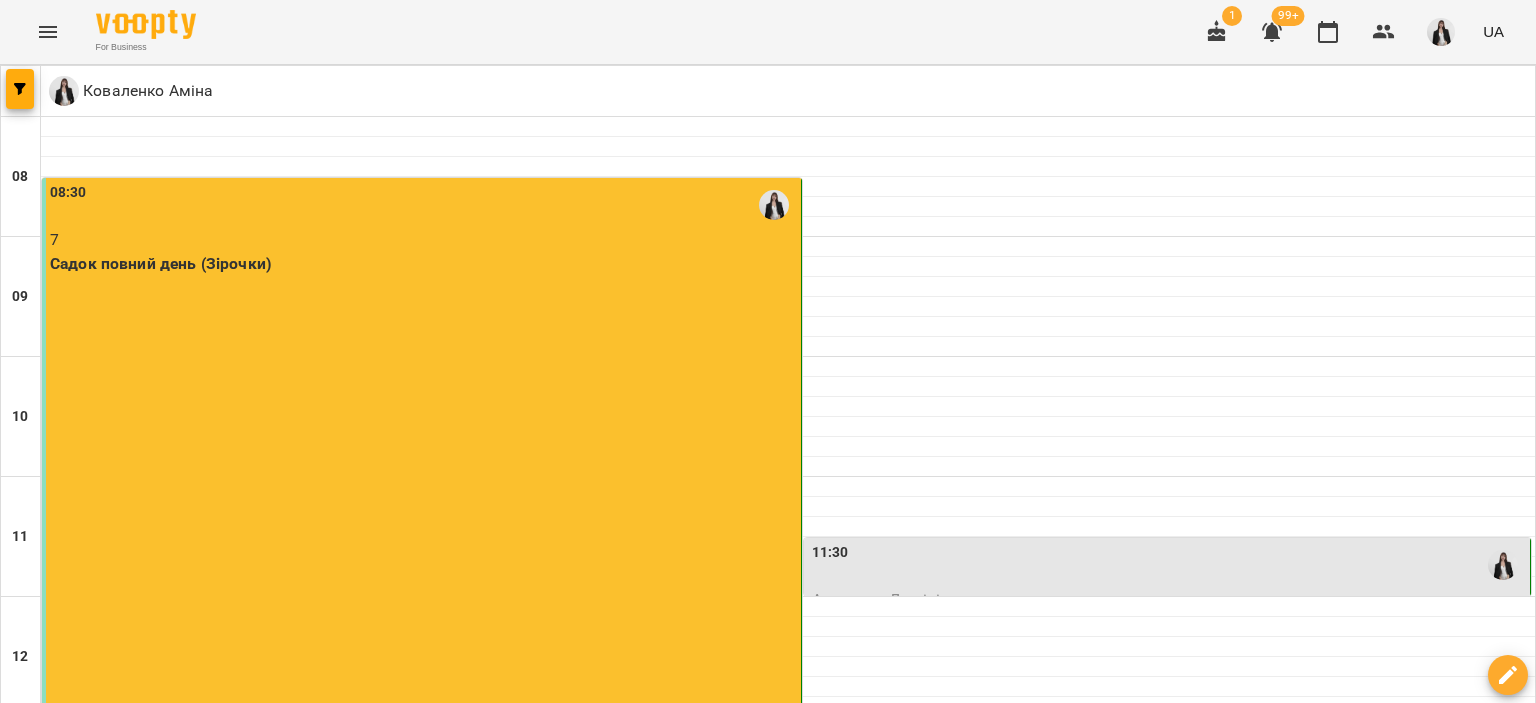 scroll, scrollTop: 676, scrollLeft: 0, axis: vertical 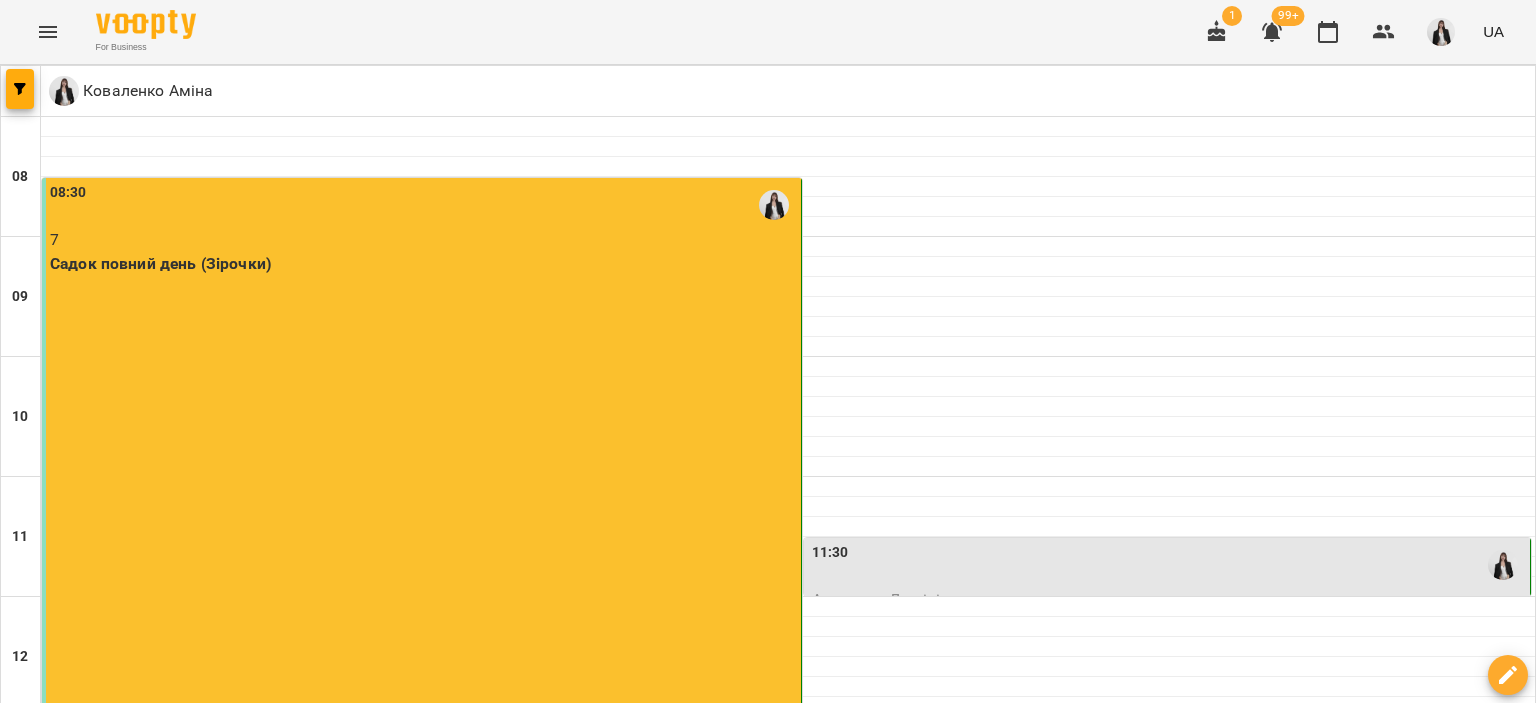click on "15:30" at bounding box center [788, 1045] 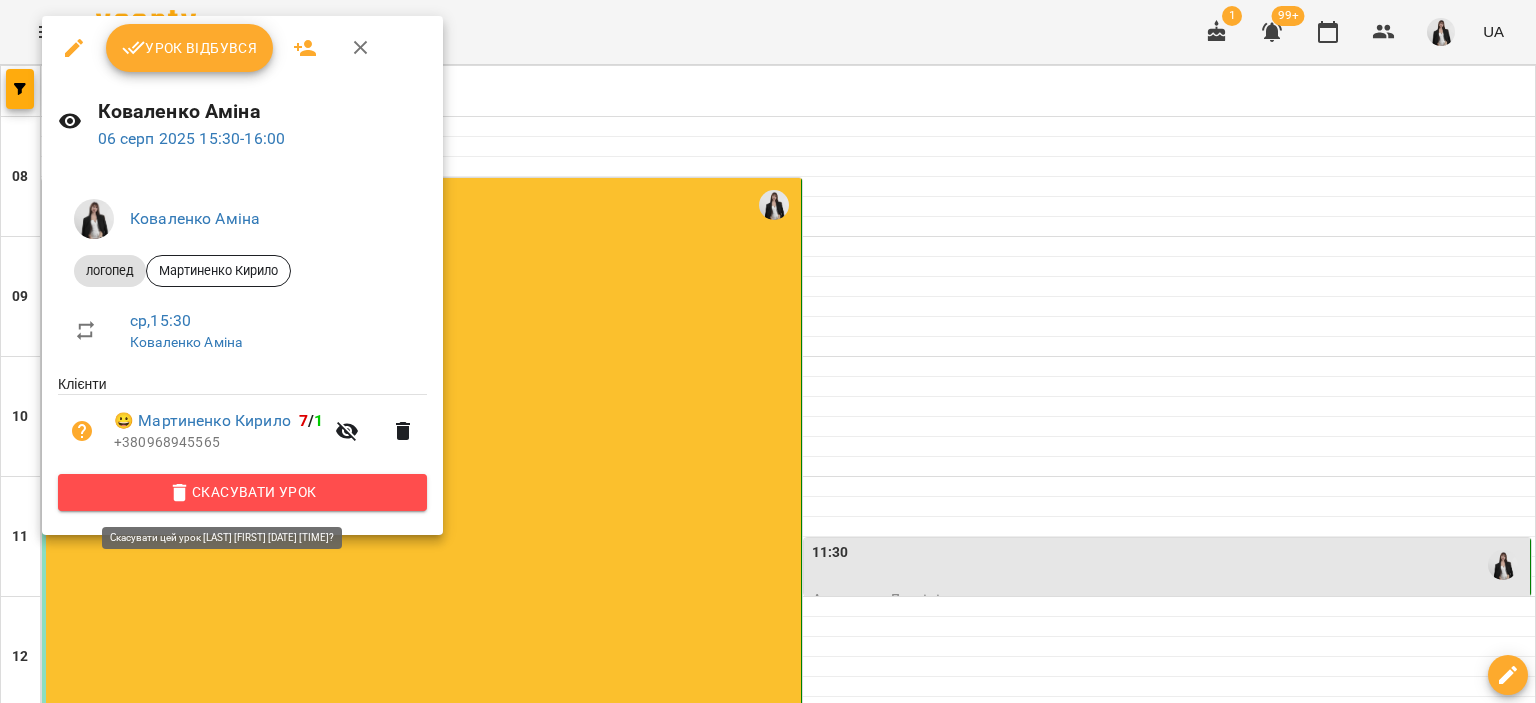 click on "Скасувати Урок" at bounding box center (242, 492) 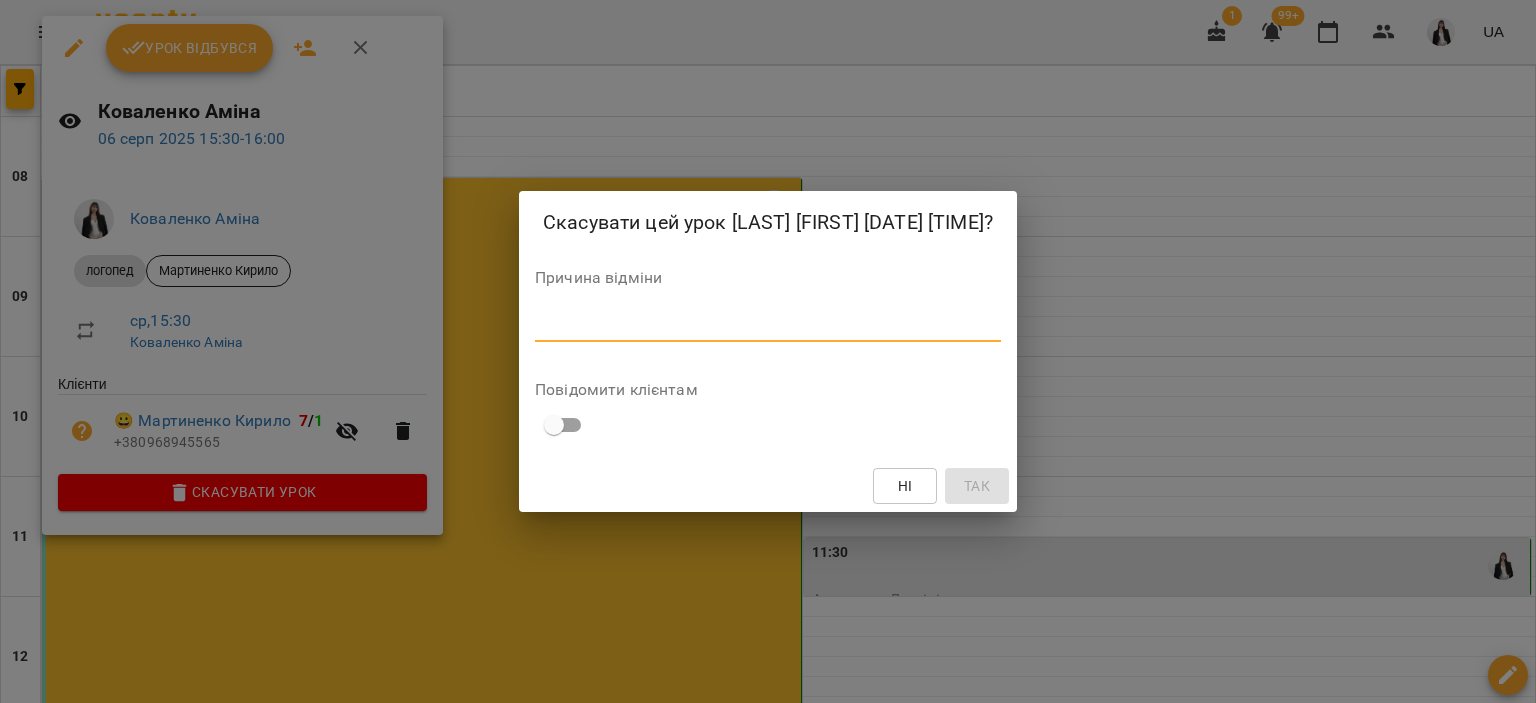 click at bounding box center [768, 325] 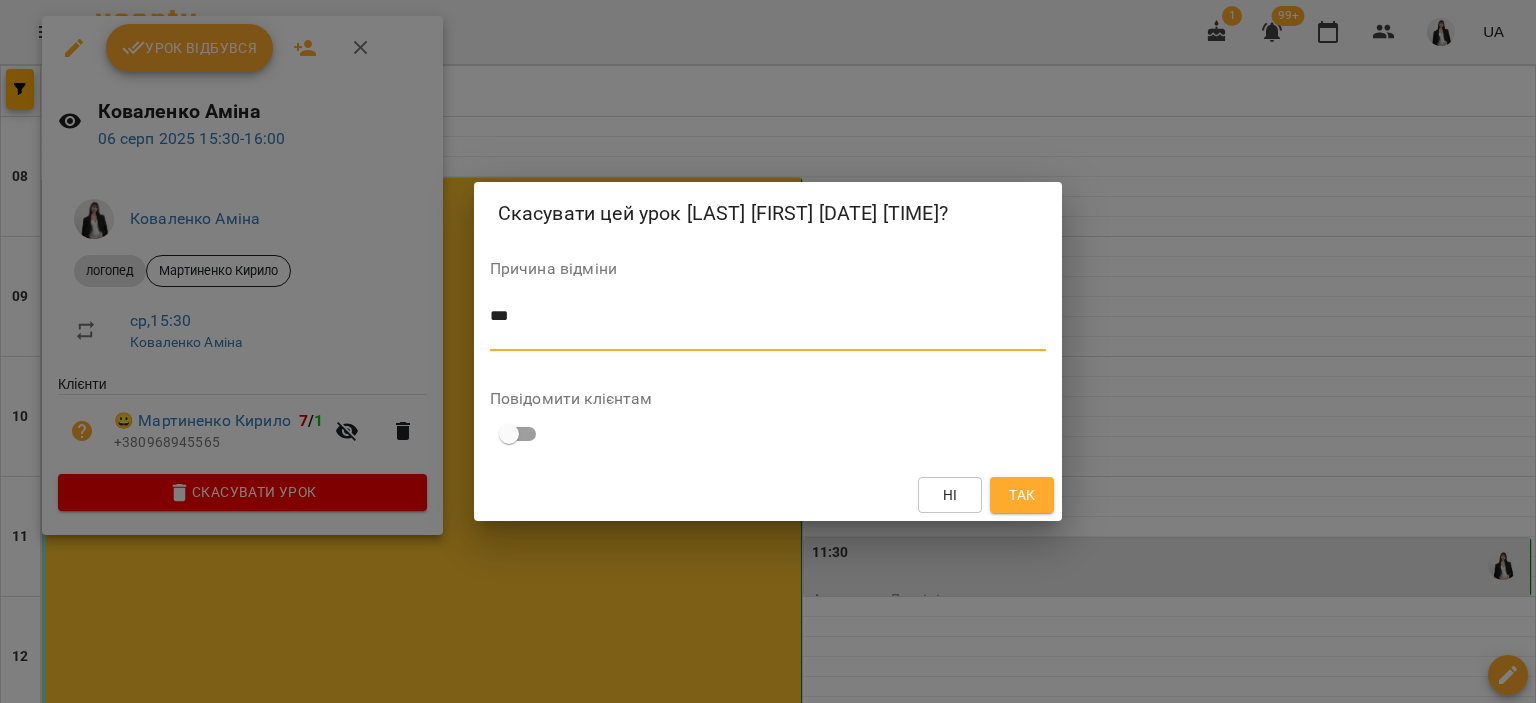 scroll, scrollTop: 0, scrollLeft: 0, axis: both 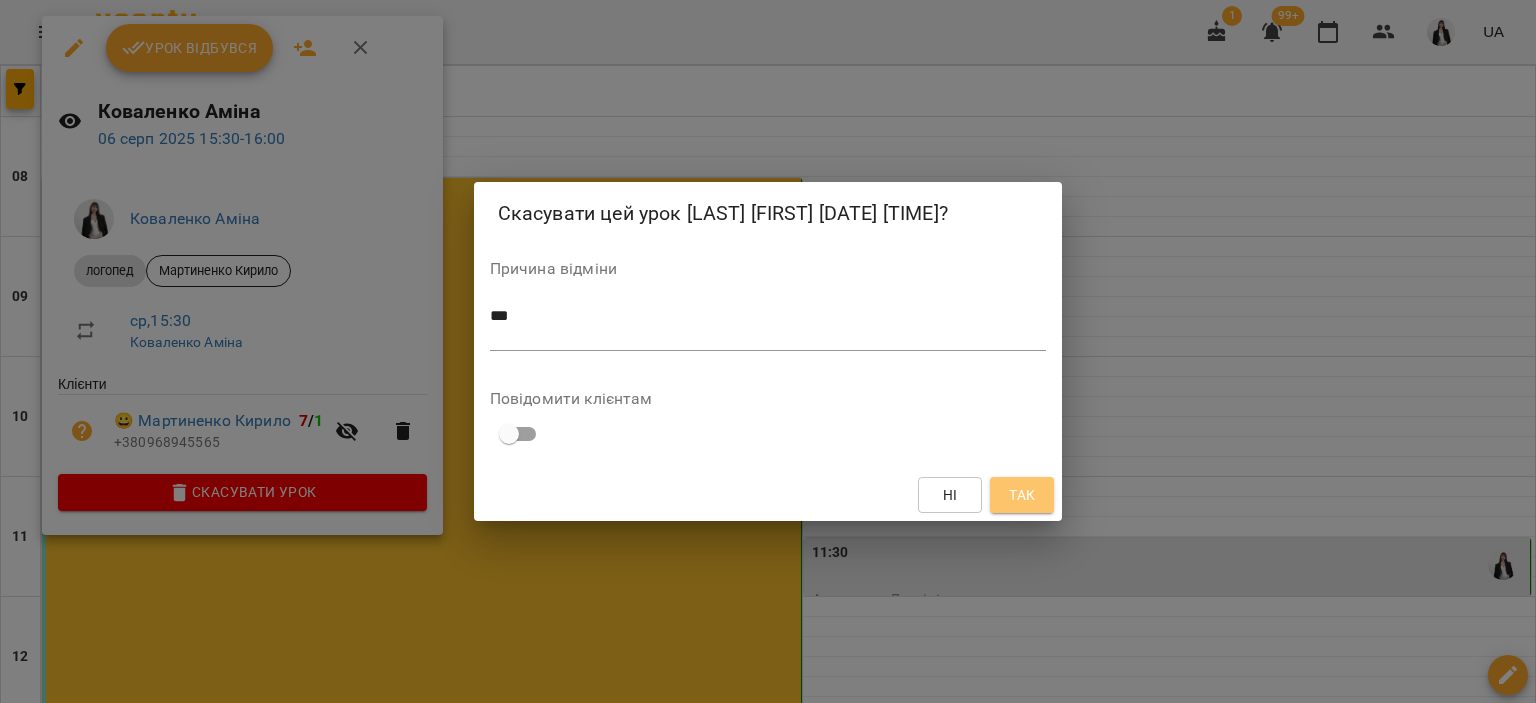 click on "Так" at bounding box center [1022, 495] 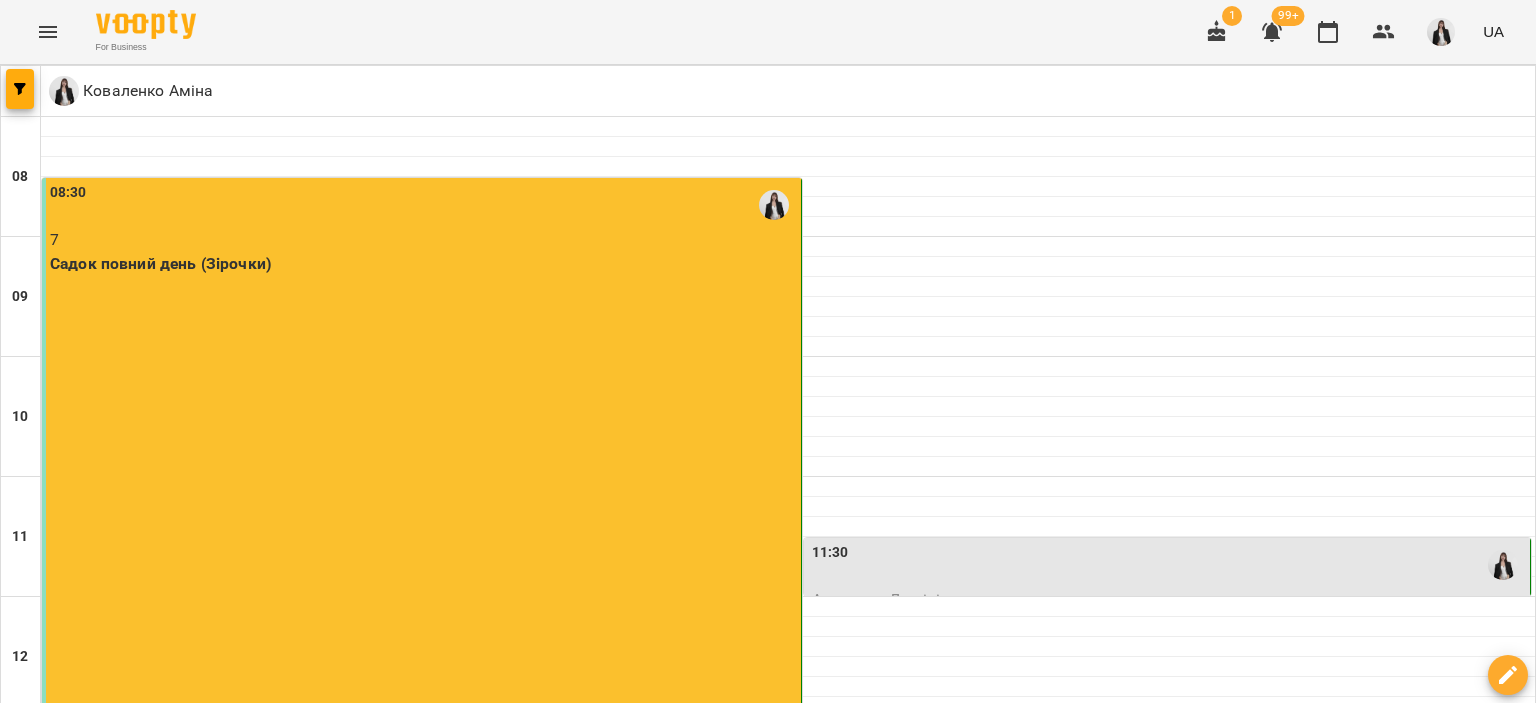 click on "16:00" at bounding box center [788, 1105] 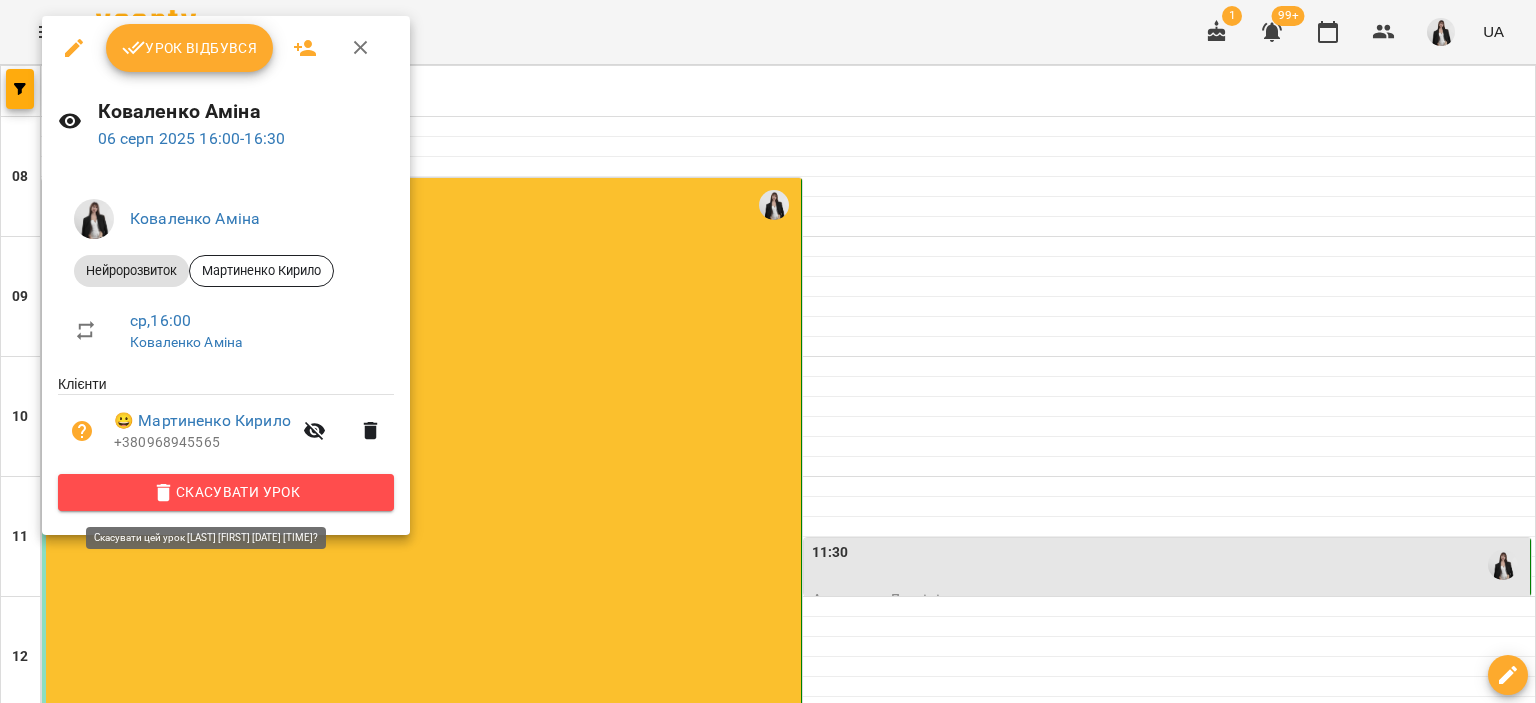 click on "Скасувати Урок" at bounding box center [226, 492] 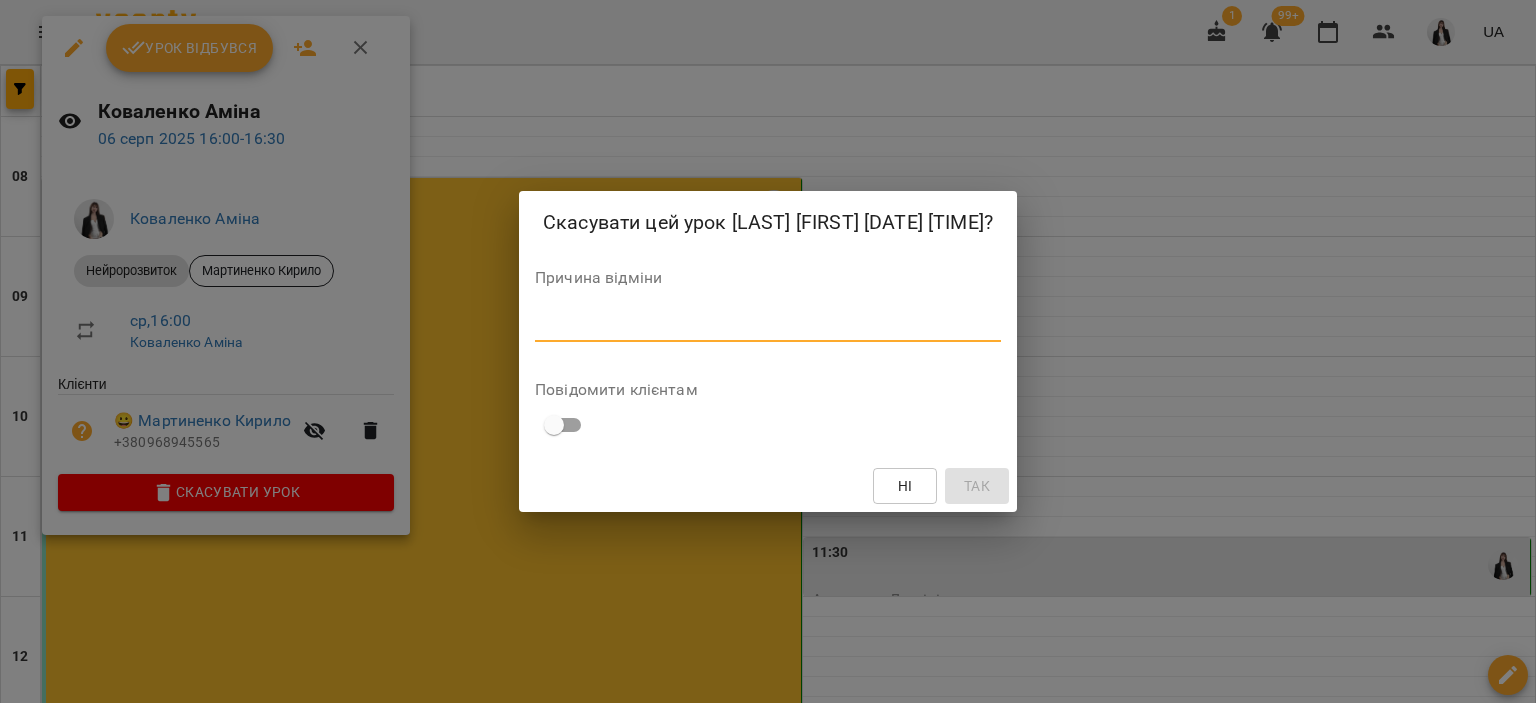 click at bounding box center (768, 325) 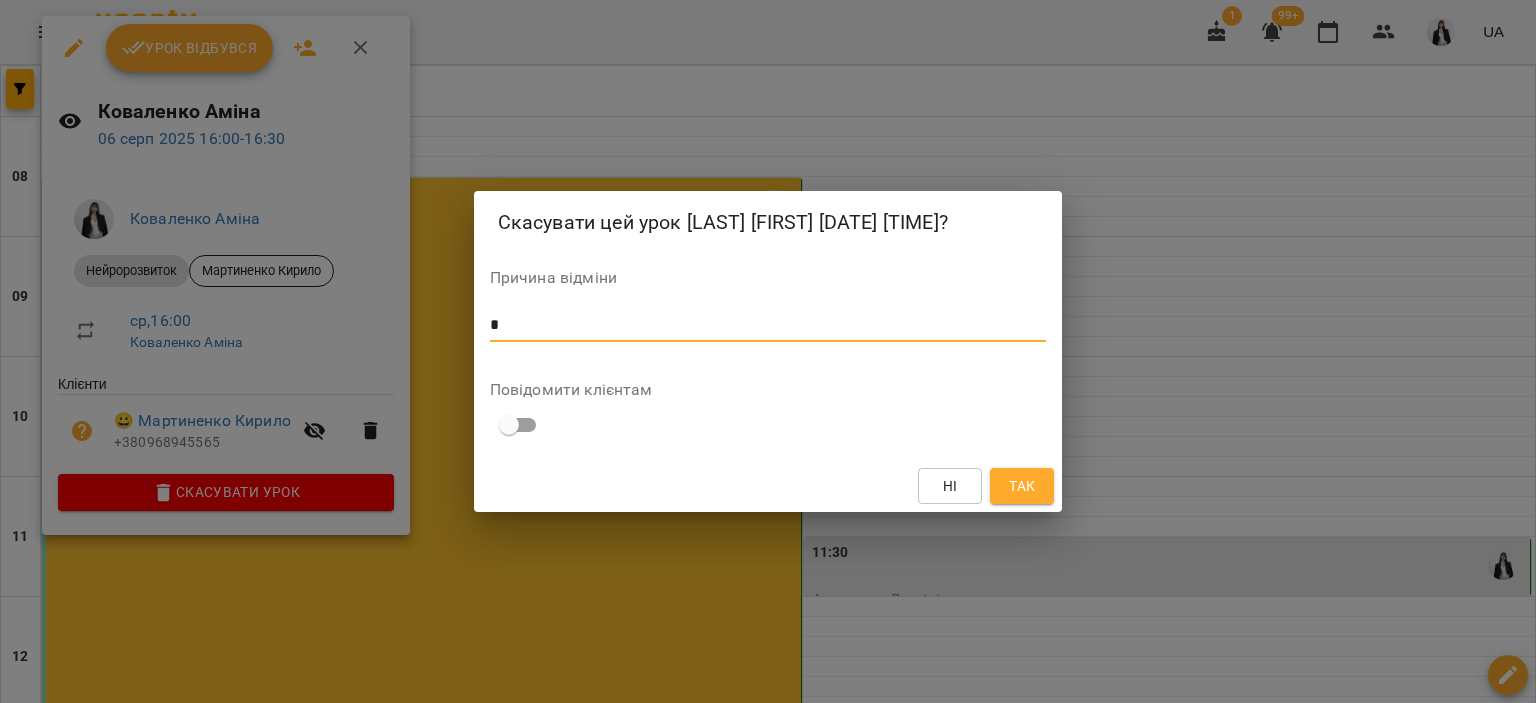 type on "**" 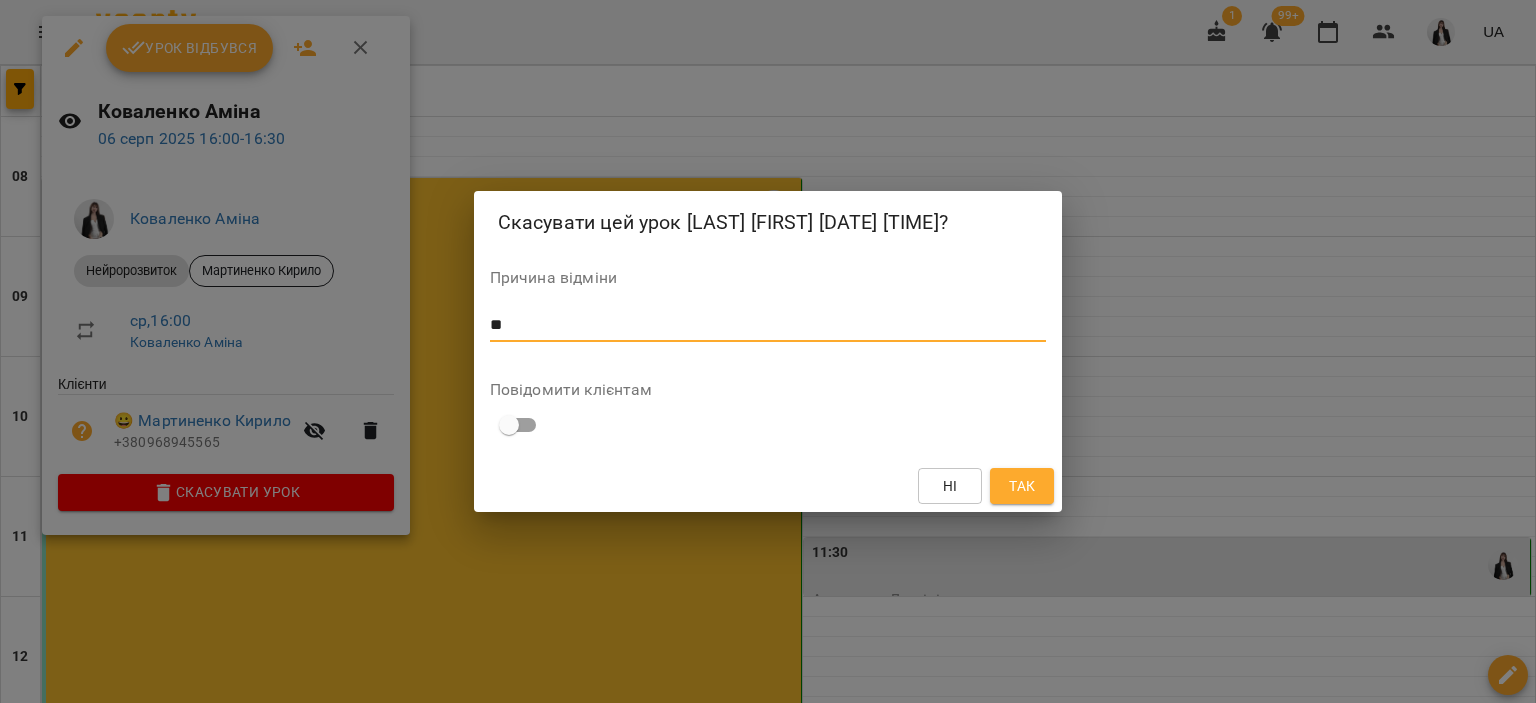 click on "Так" at bounding box center [1022, 486] 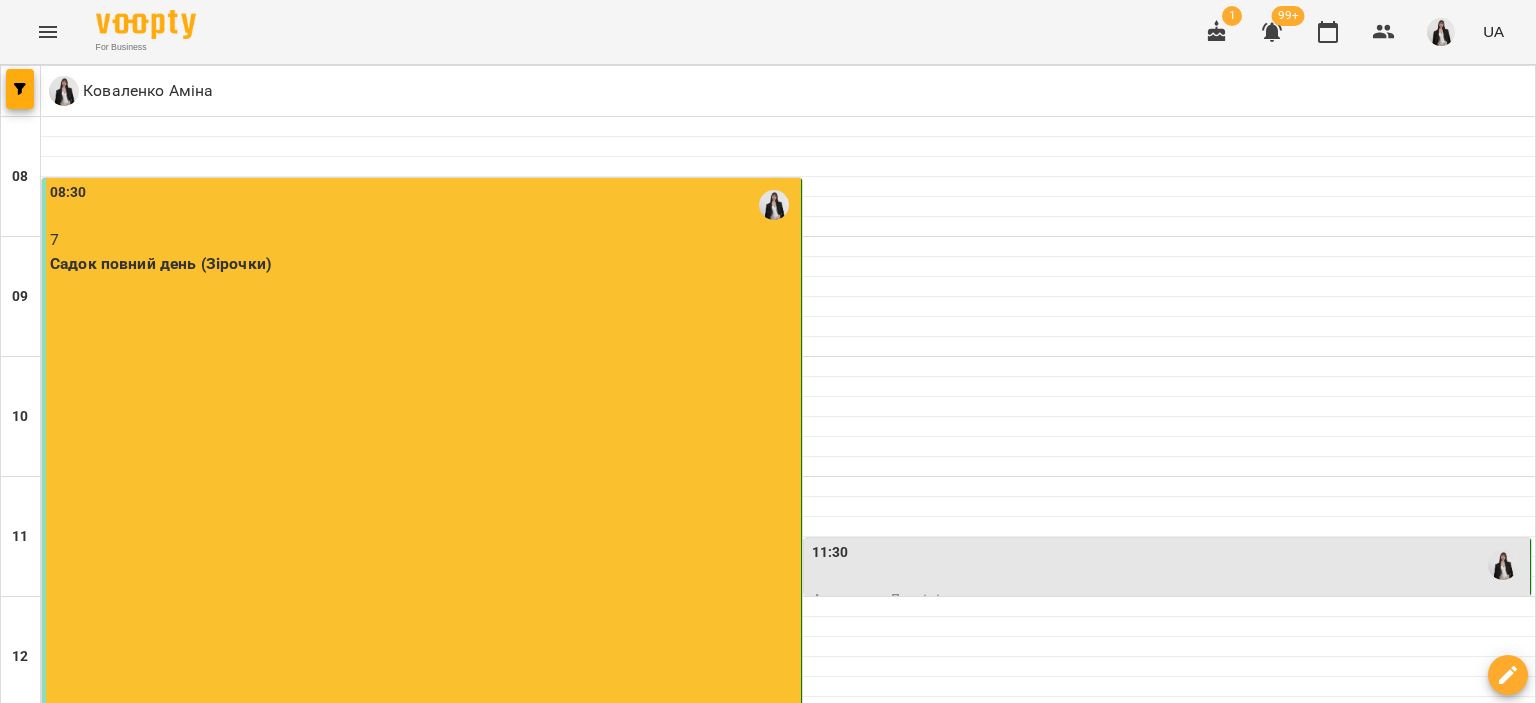 click on "16:30" at bounding box center (788, 1165) 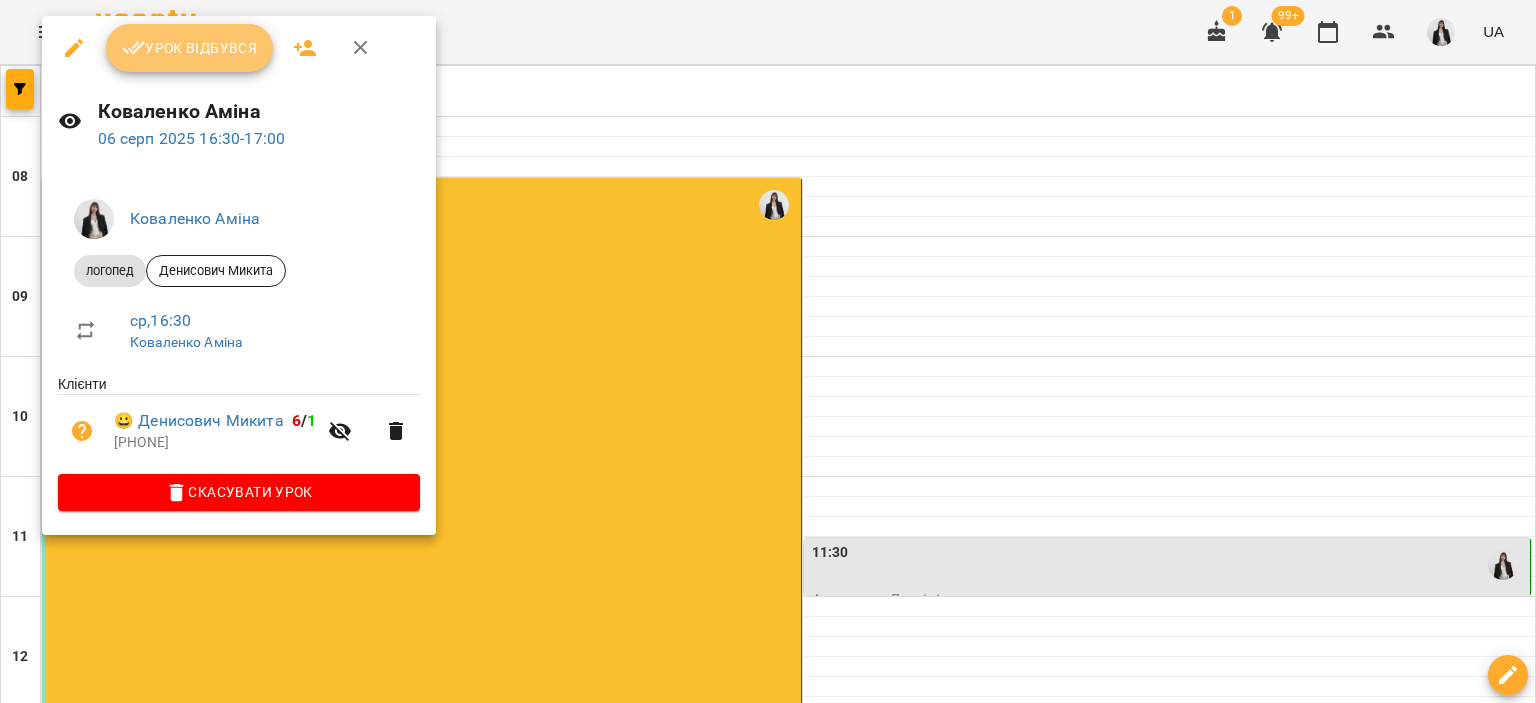 click on "Урок відбувся" at bounding box center (190, 48) 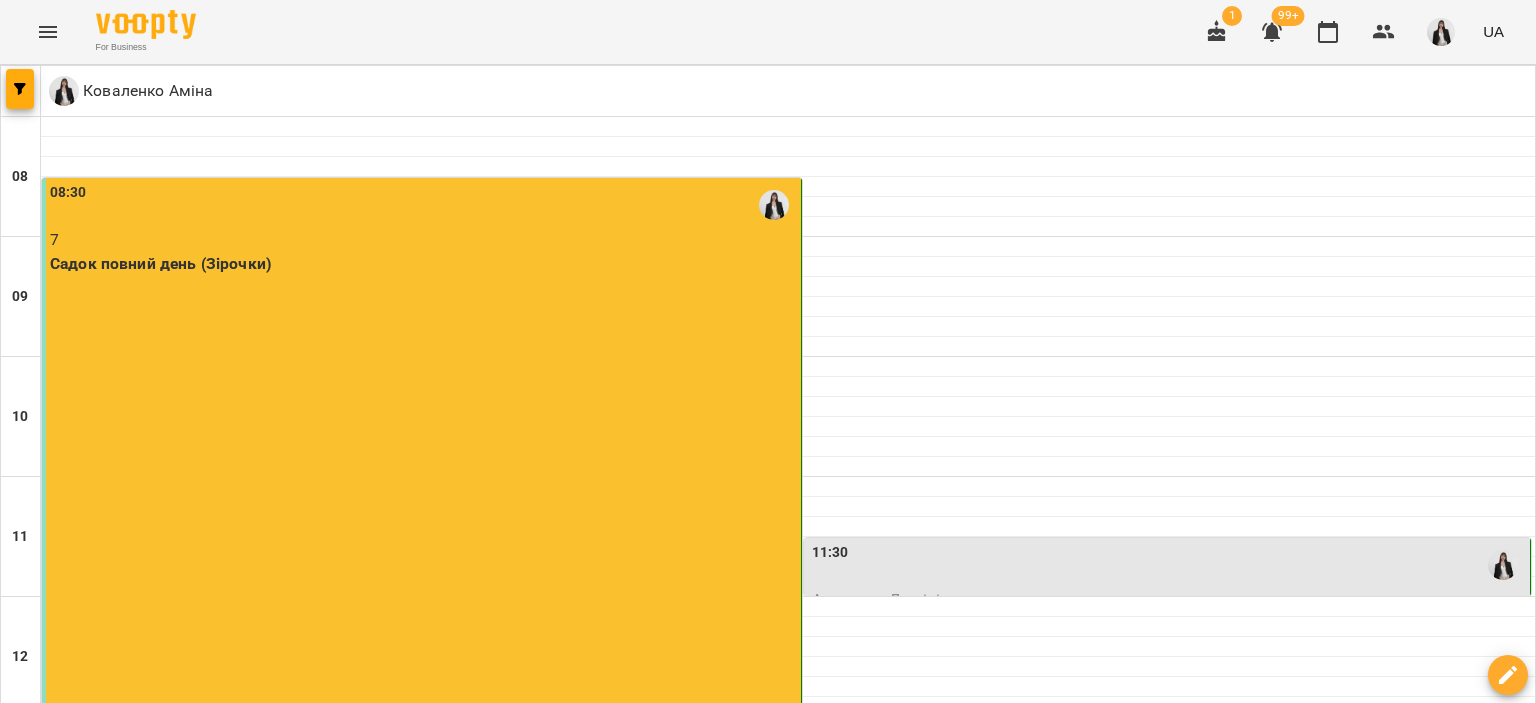 scroll, scrollTop: 980, scrollLeft: 0, axis: vertical 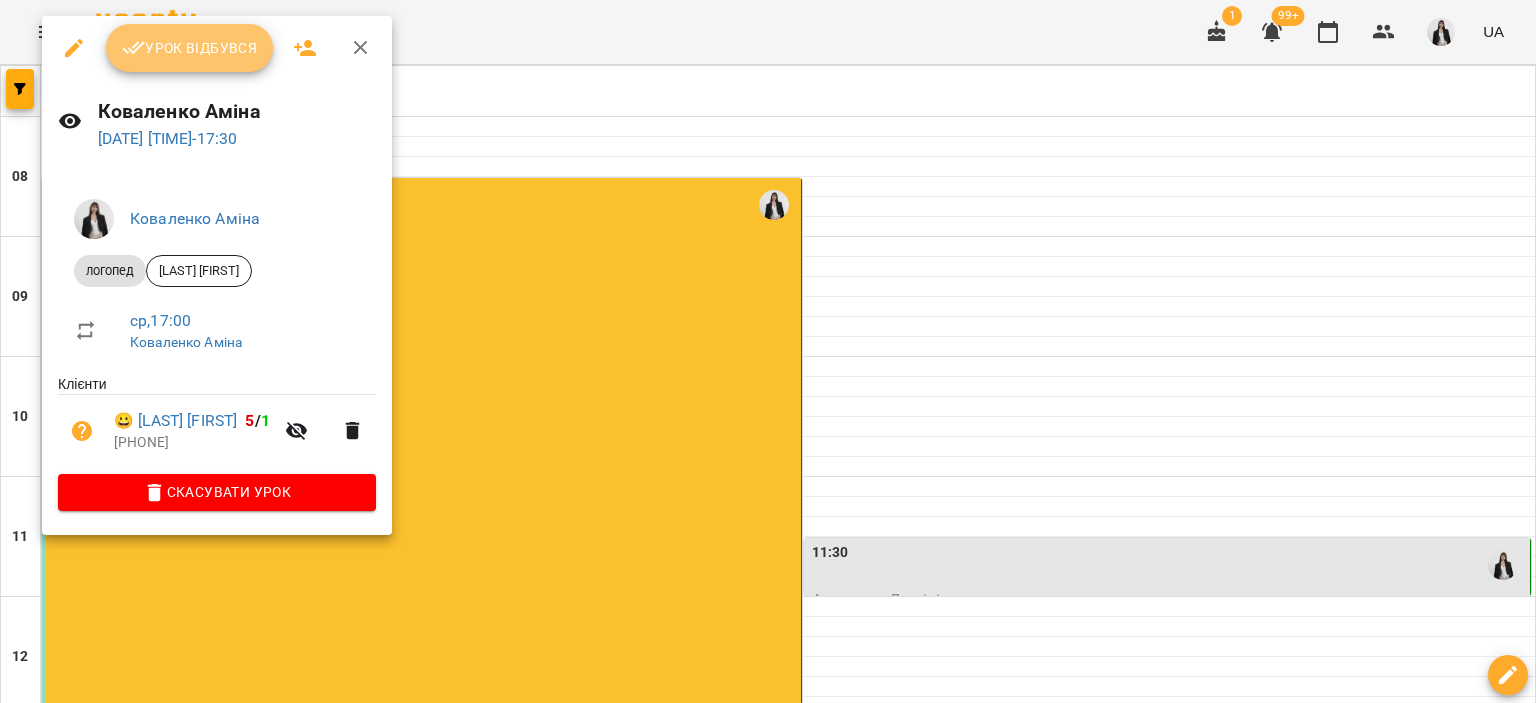 click on "Урок відбувся" at bounding box center (190, 48) 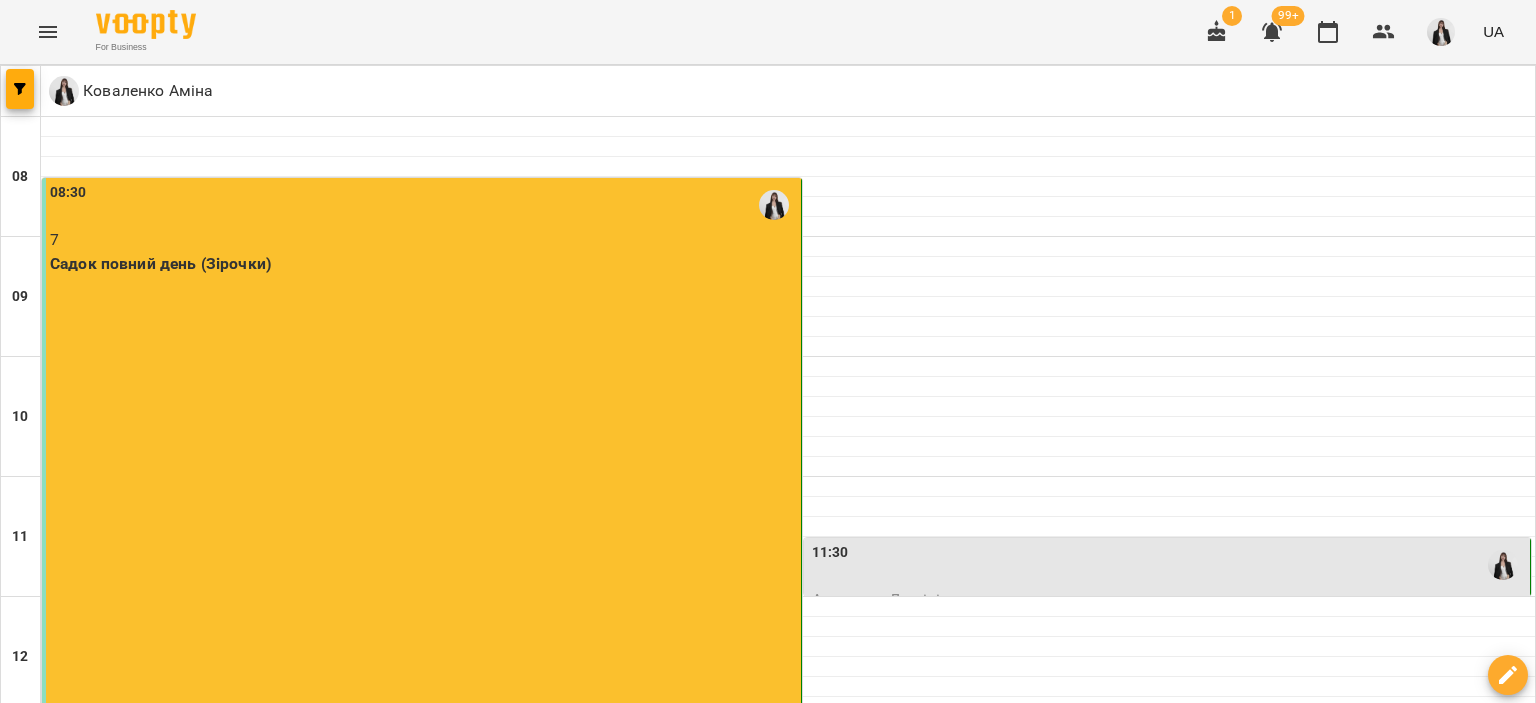 scroll, scrollTop: 1106, scrollLeft: 0, axis: vertical 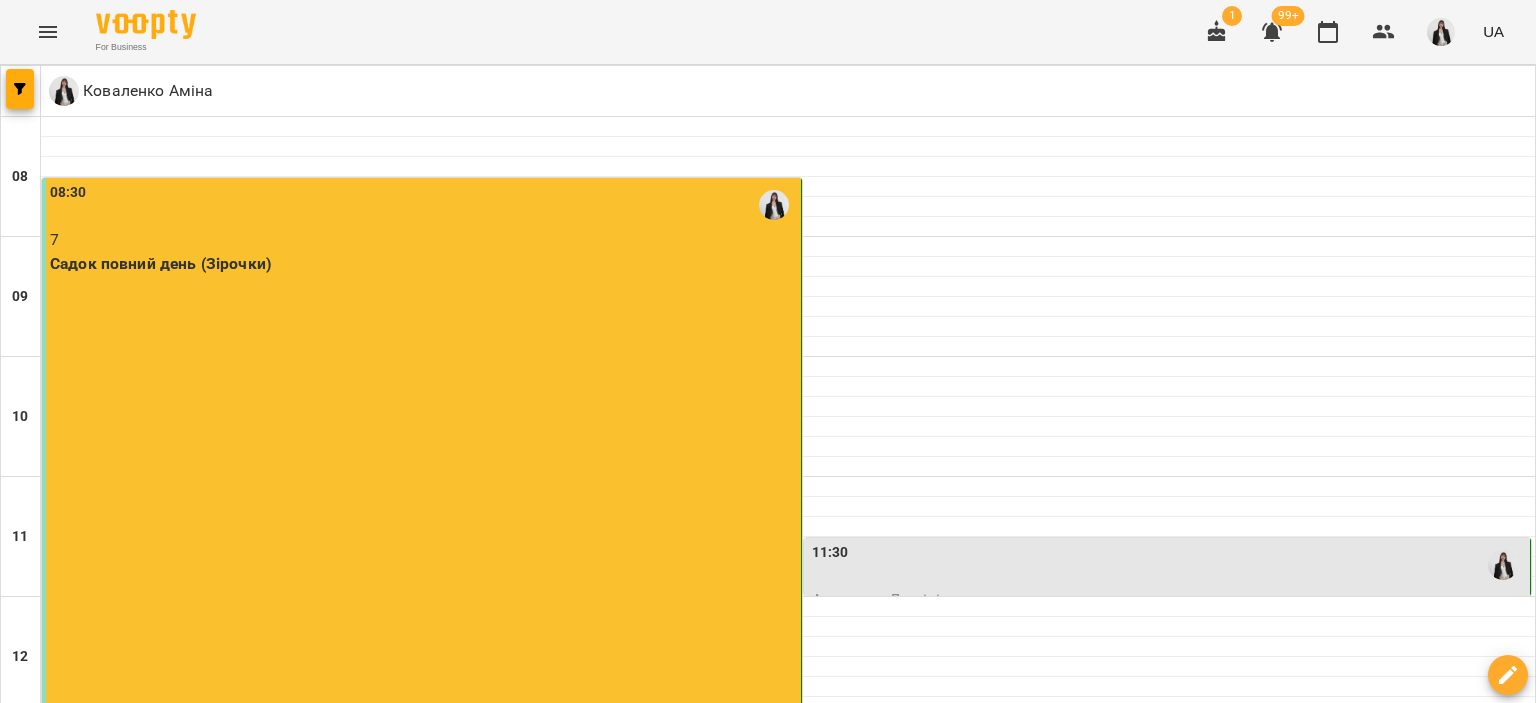click on "17:30" at bounding box center (788, 1285) 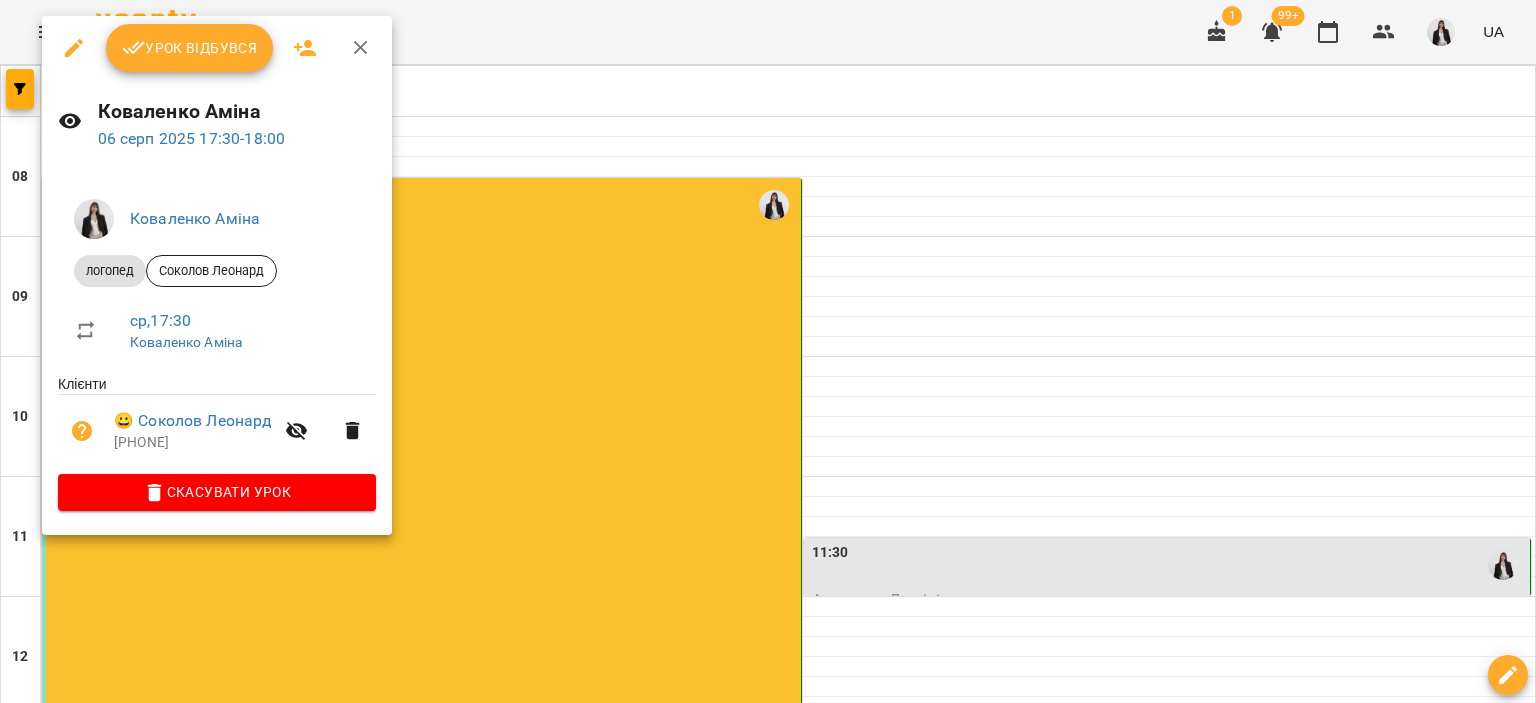 click on "Урок відбувся" at bounding box center (190, 48) 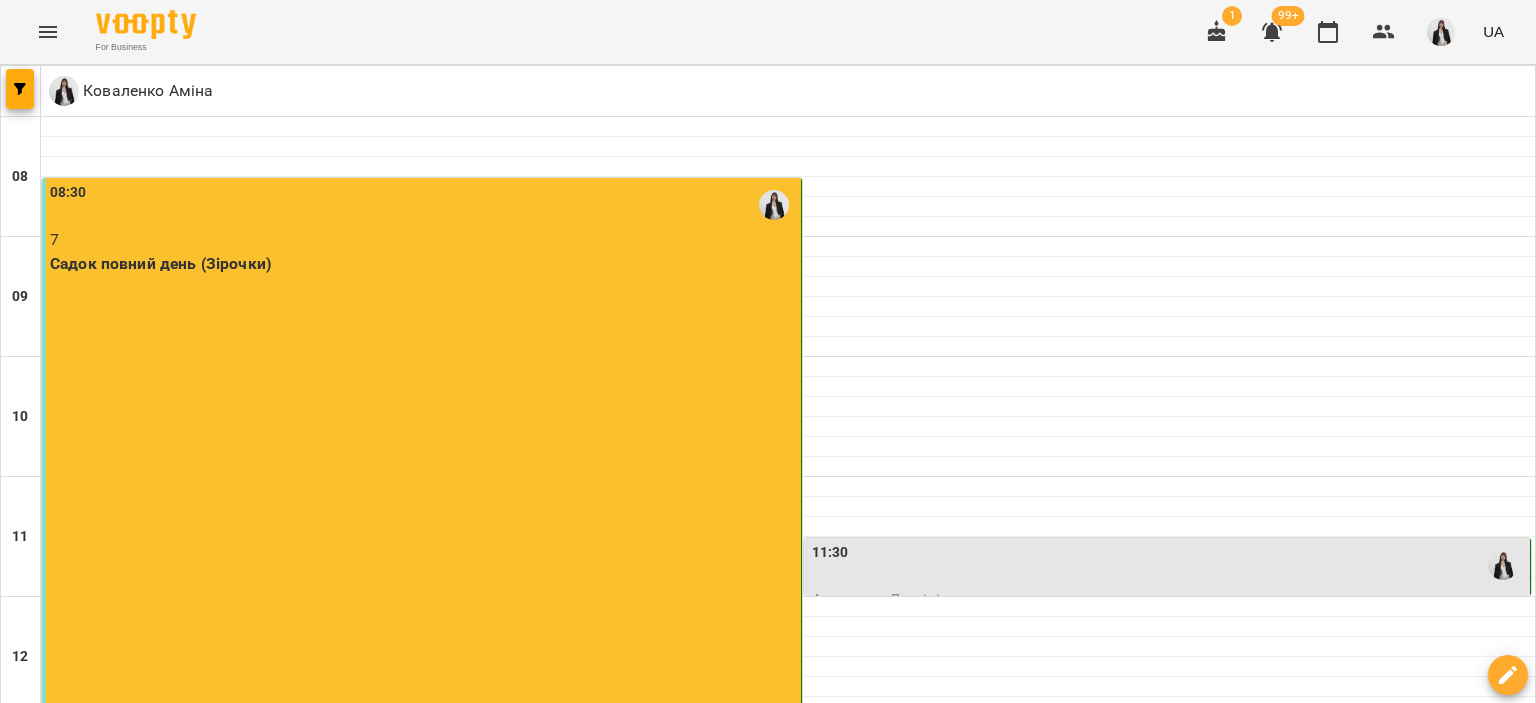 scroll, scrollTop: 780, scrollLeft: 0, axis: vertical 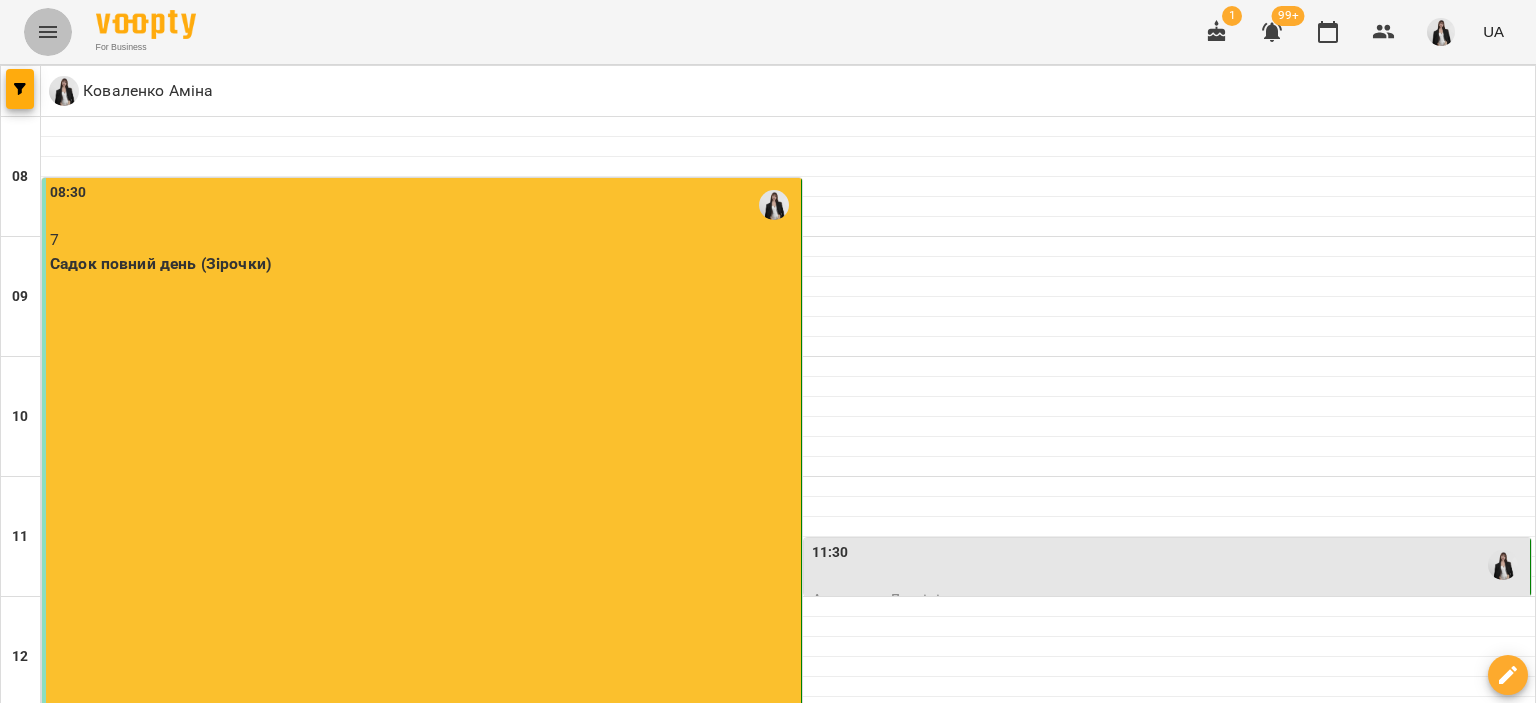click at bounding box center [48, 32] 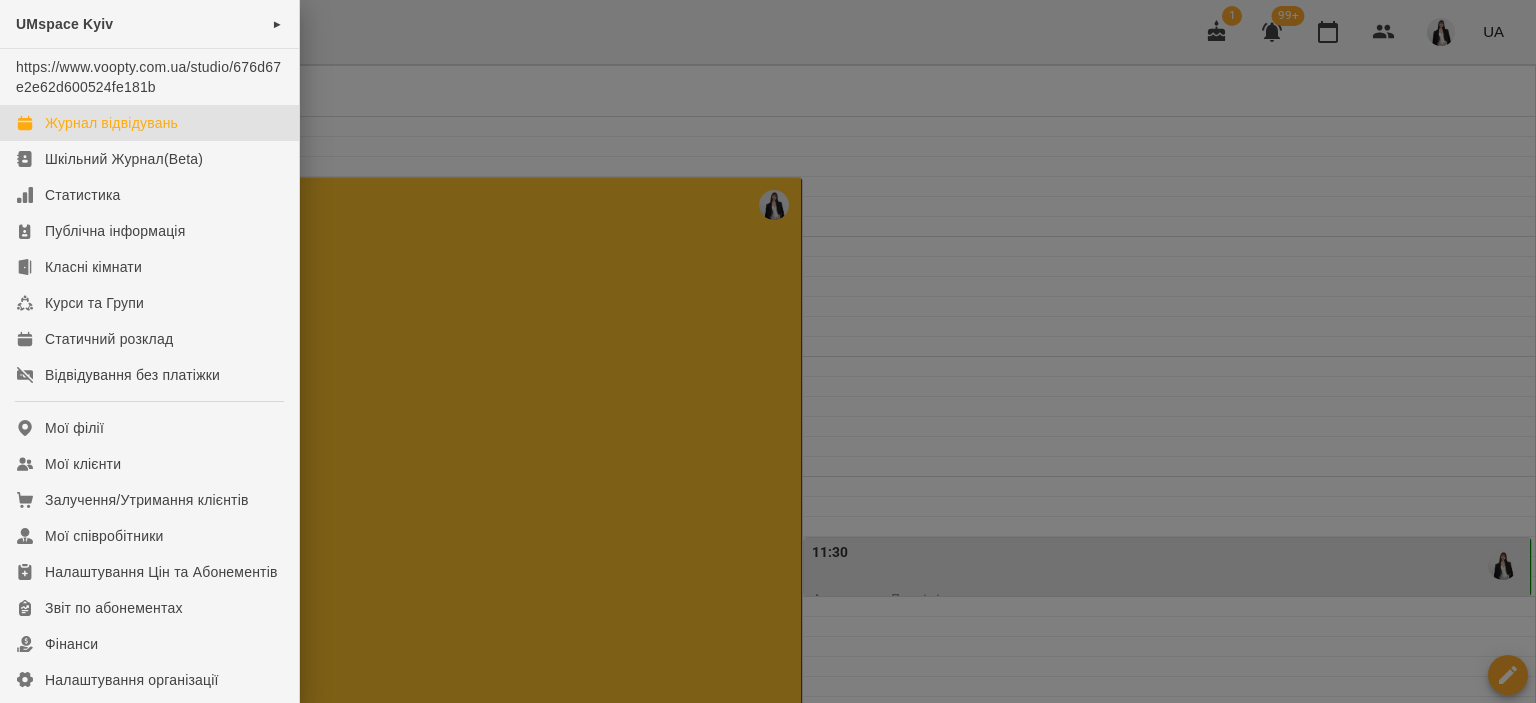 click at bounding box center (768, 351) 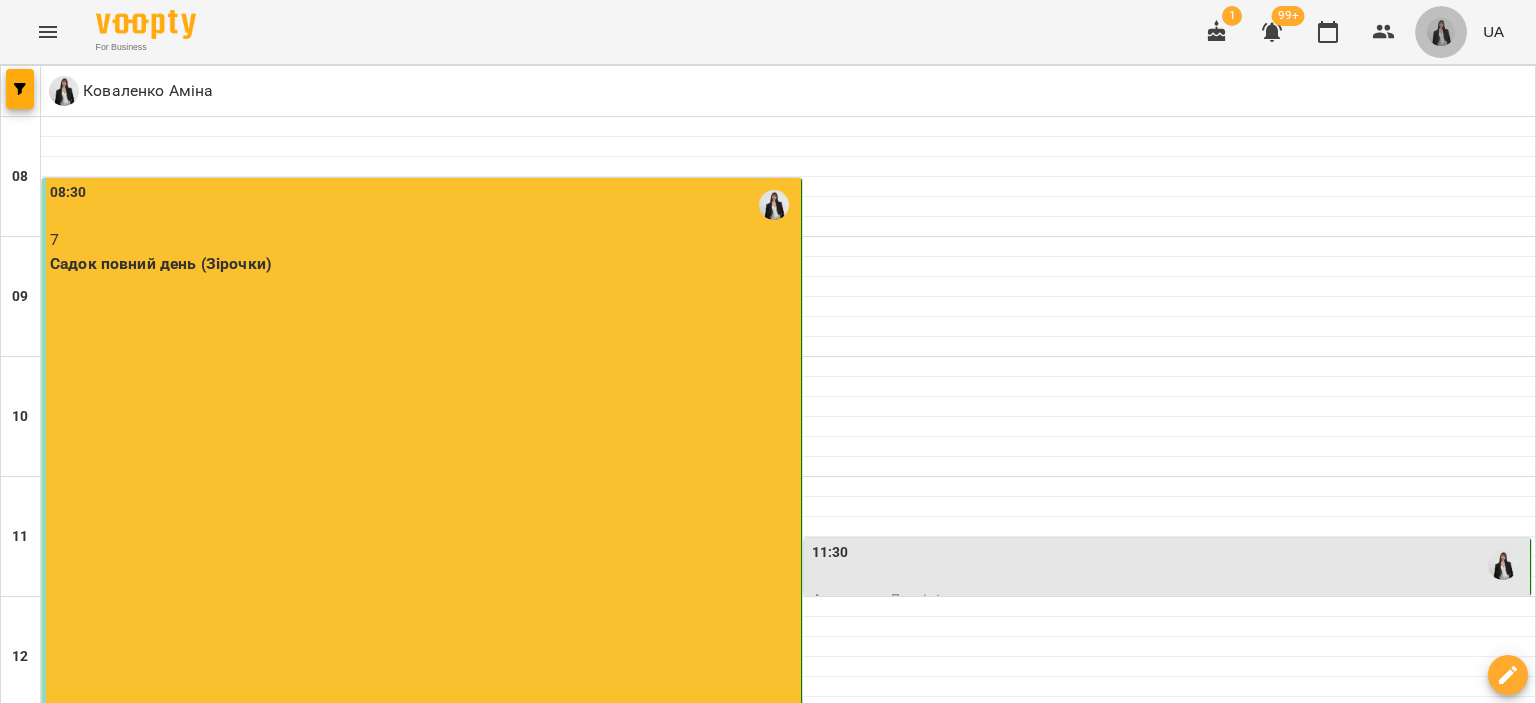click at bounding box center (1441, 32) 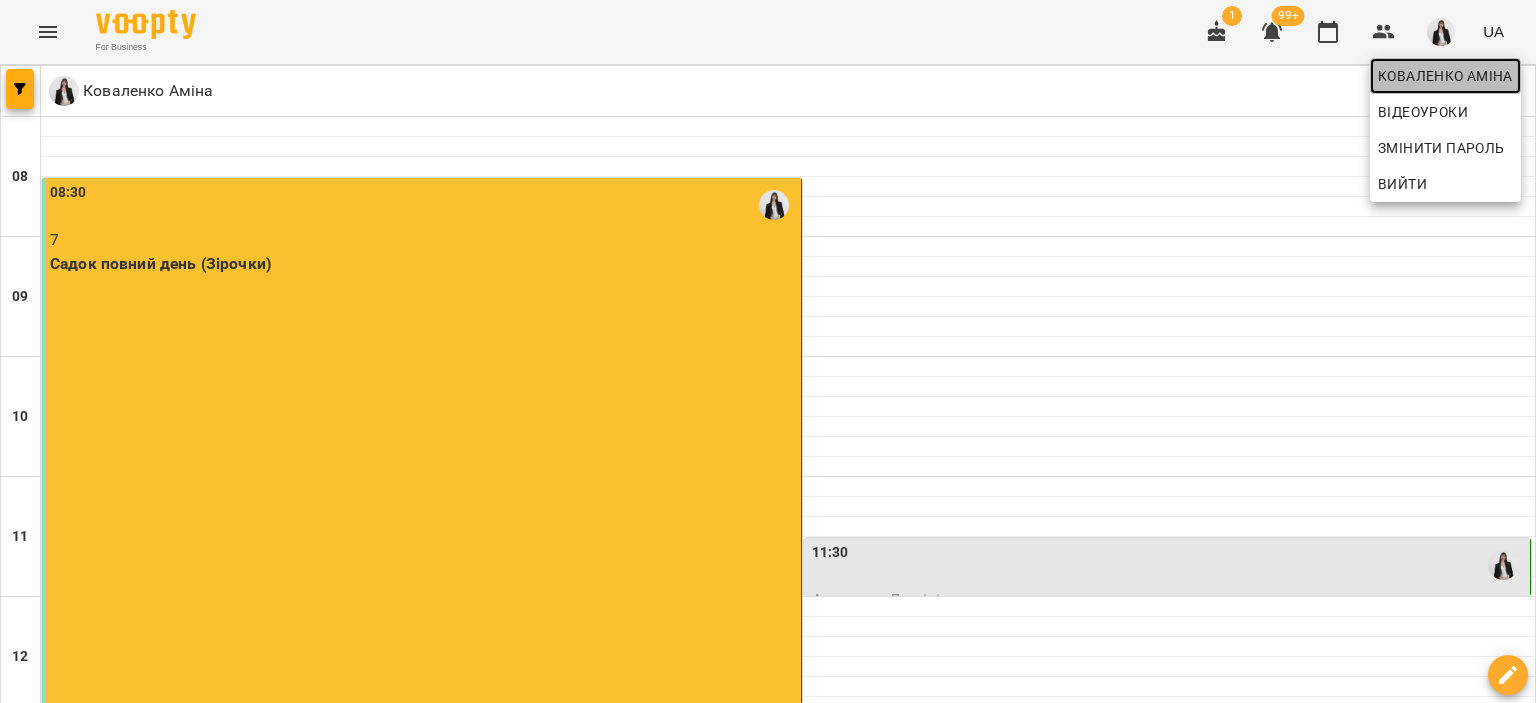 click on "Коваленко Аміна" at bounding box center [1445, 76] 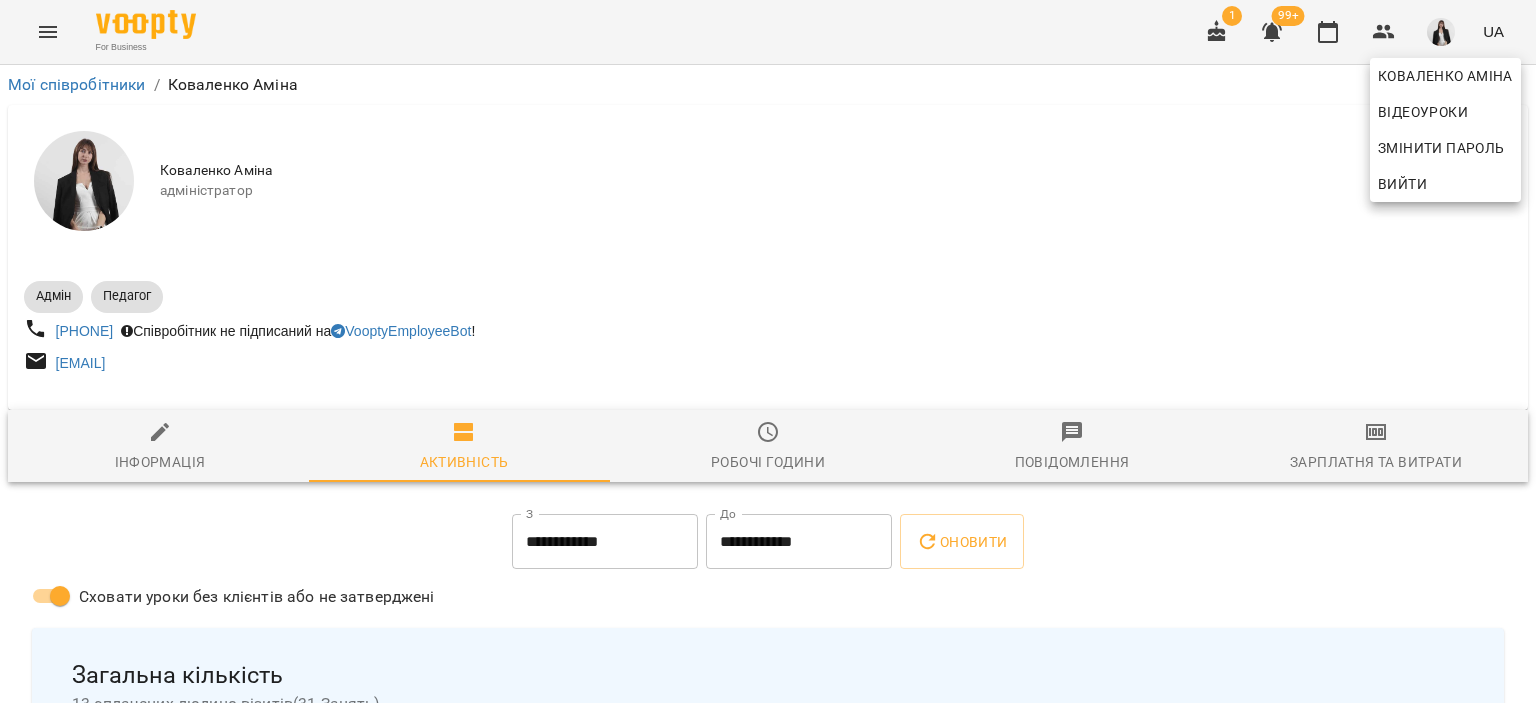 click at bounding box center (768, 351) 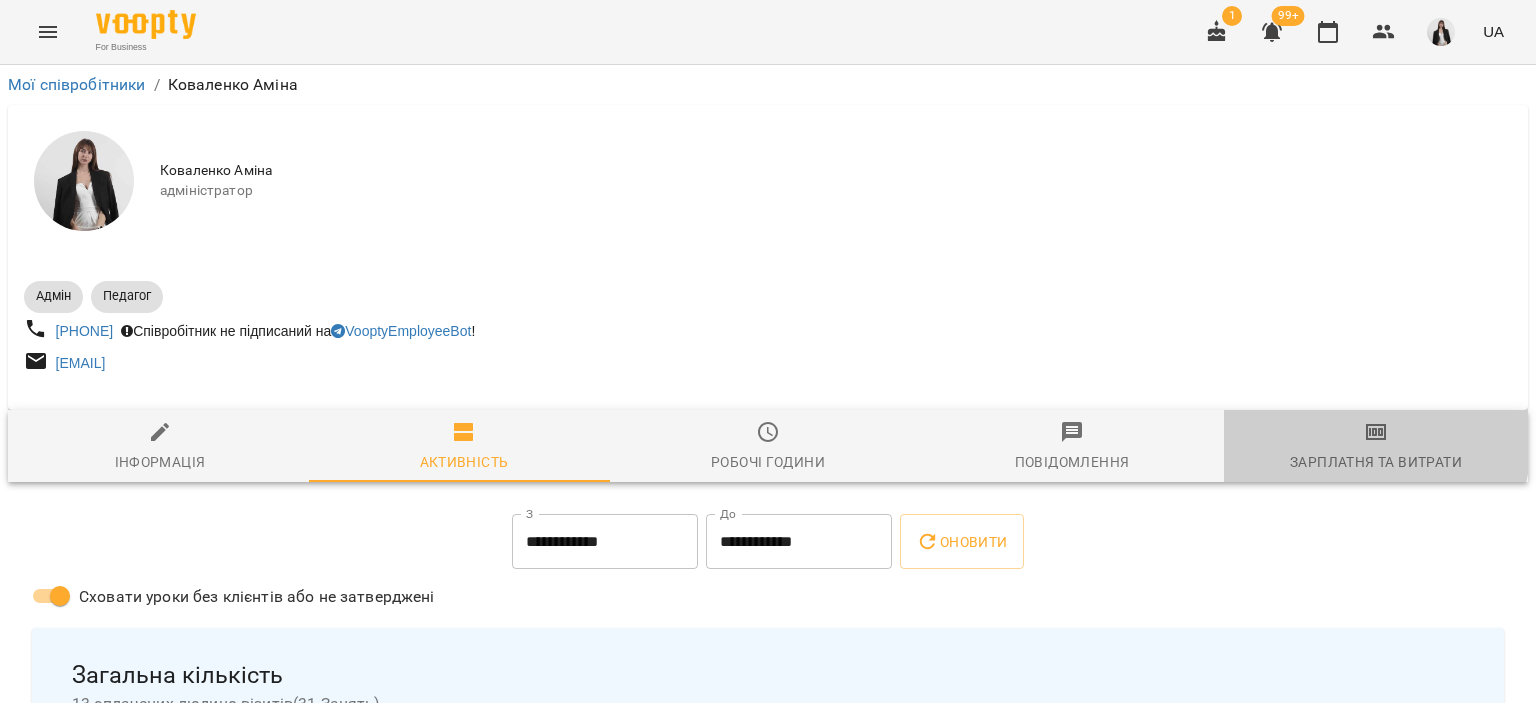 click on "Зарплатня та Витрати" at bounding box center (1376, 447) 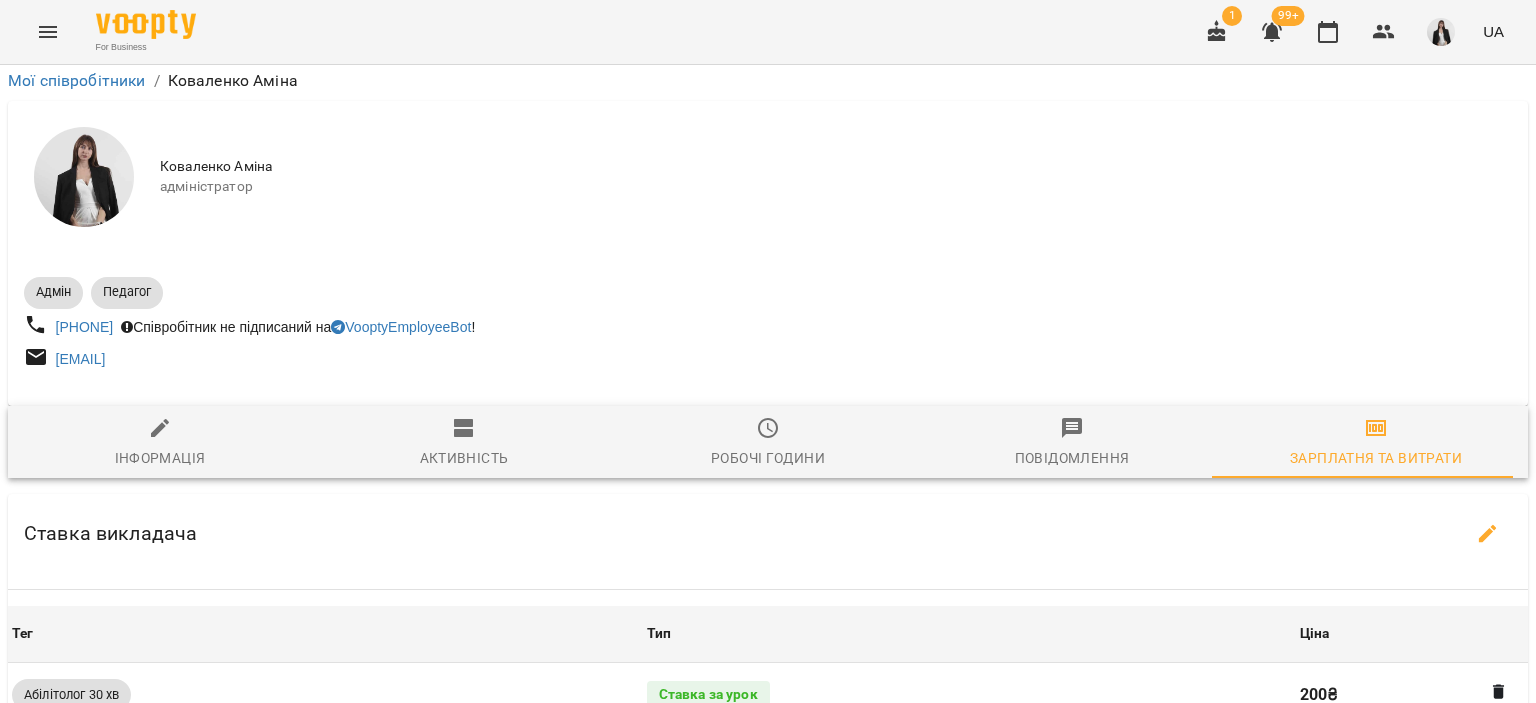 scroll, scrollTop: 939, scrollLeft: 0, axis: vertical 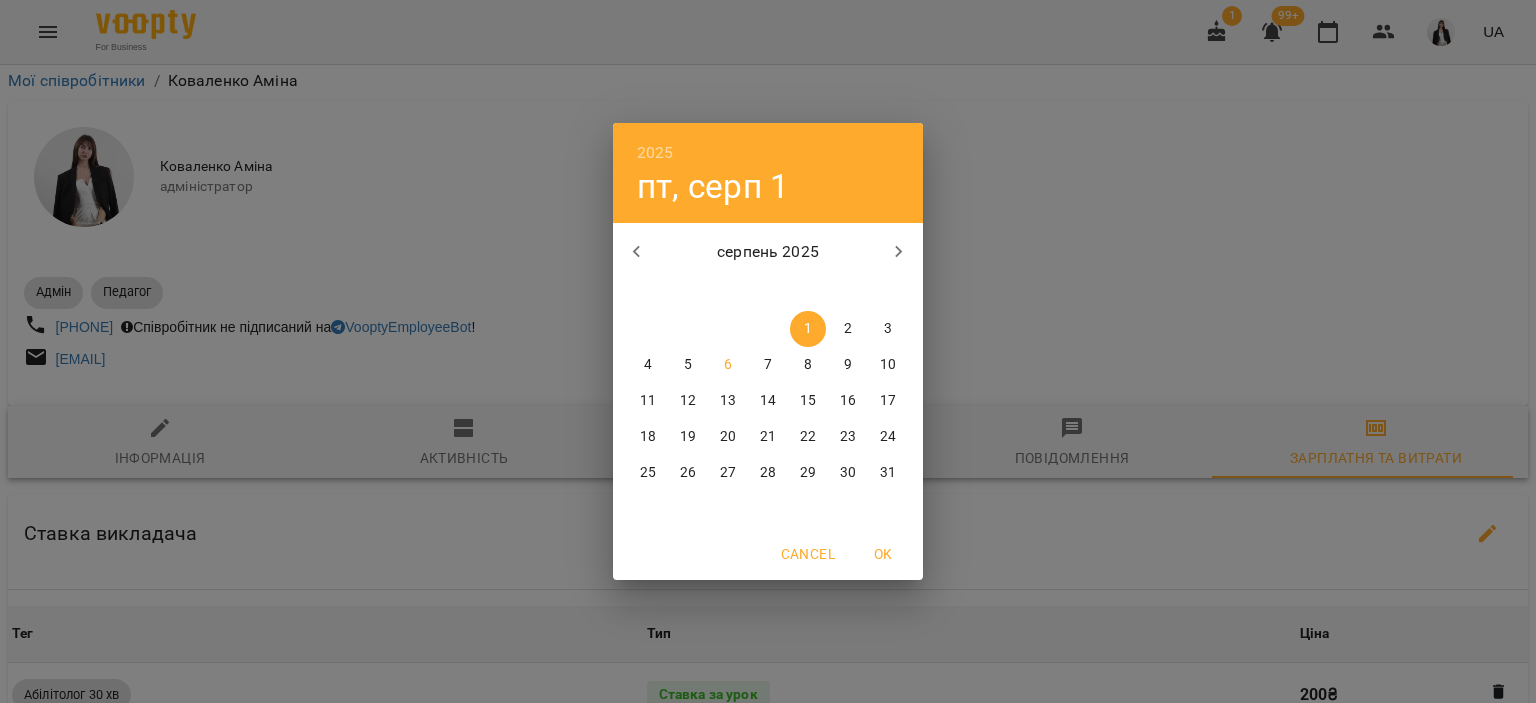 click 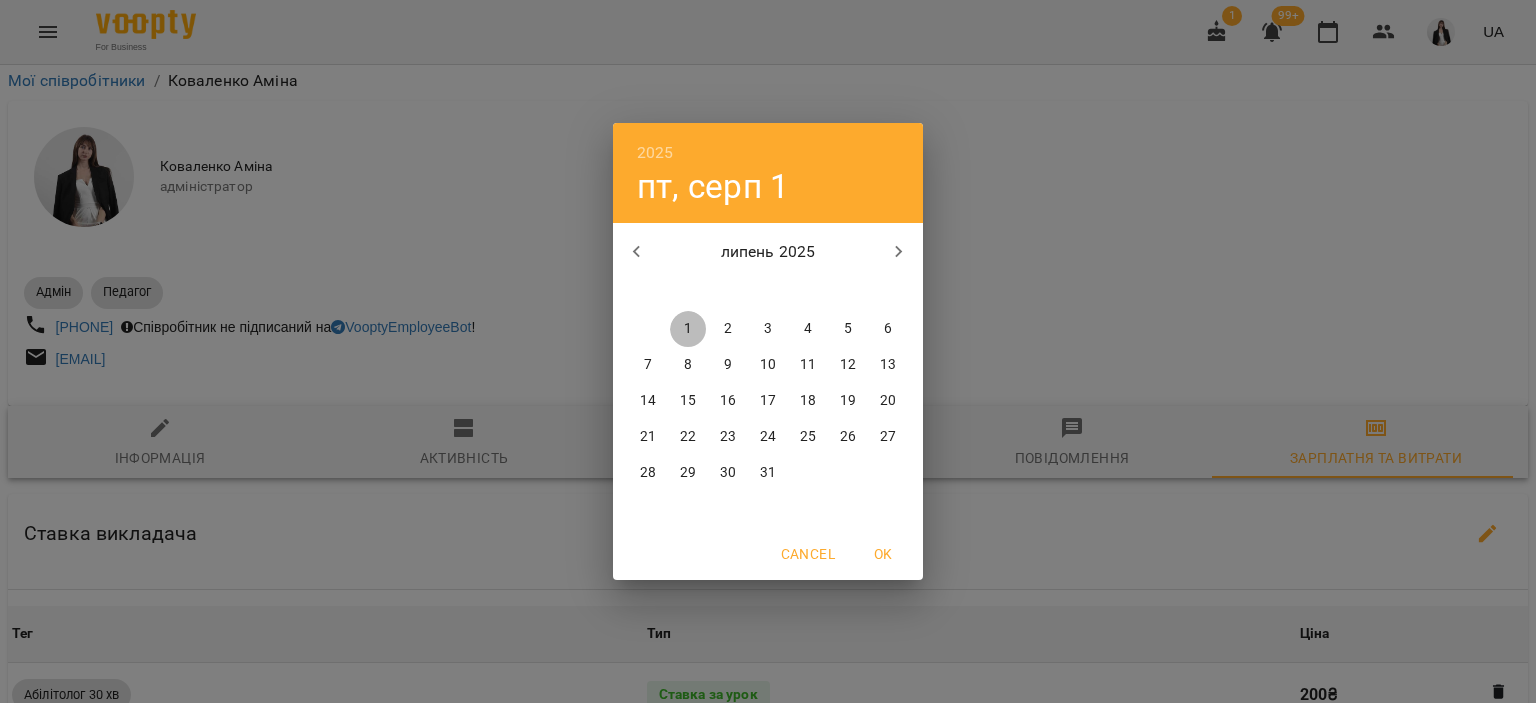 click on "1" at bounding box center [688, 329] 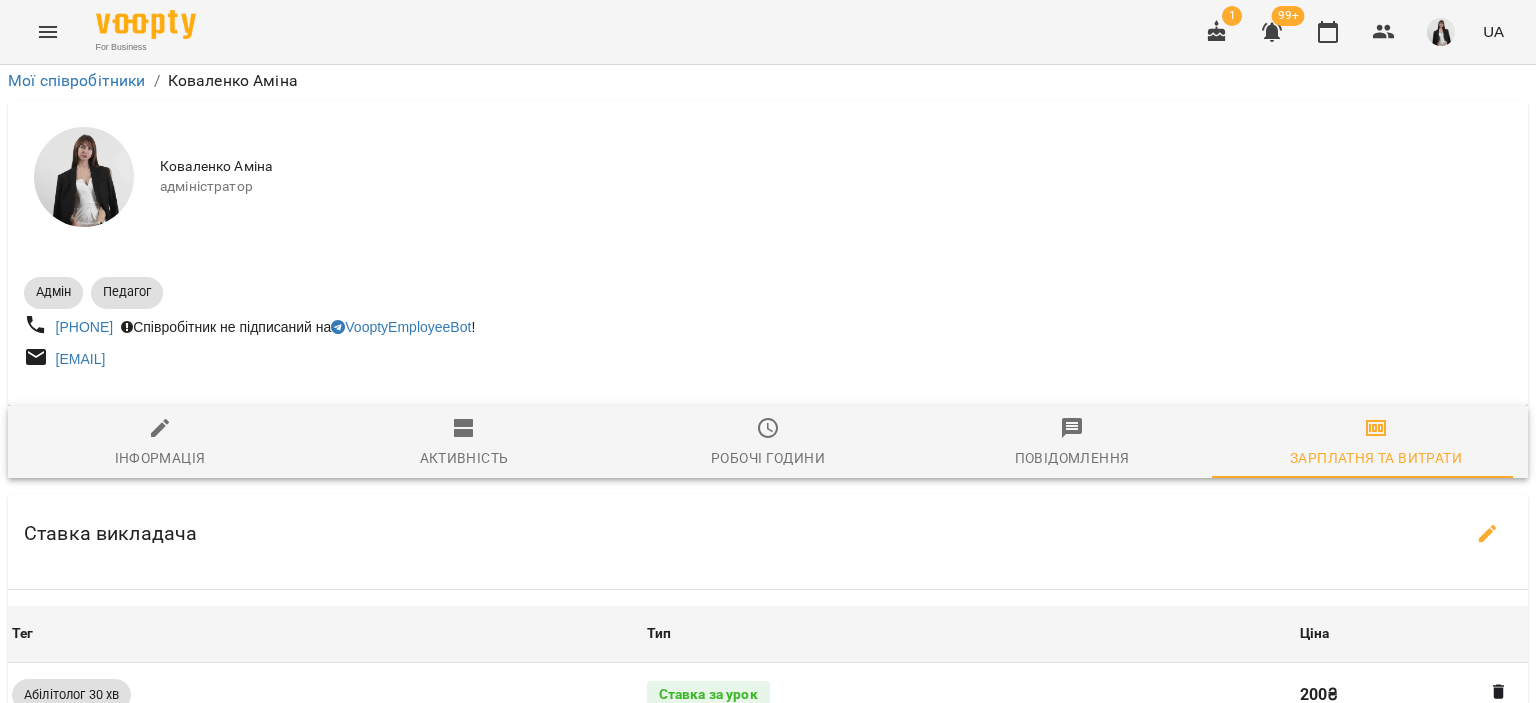click on "**********" at bounding box center [799, 1327] 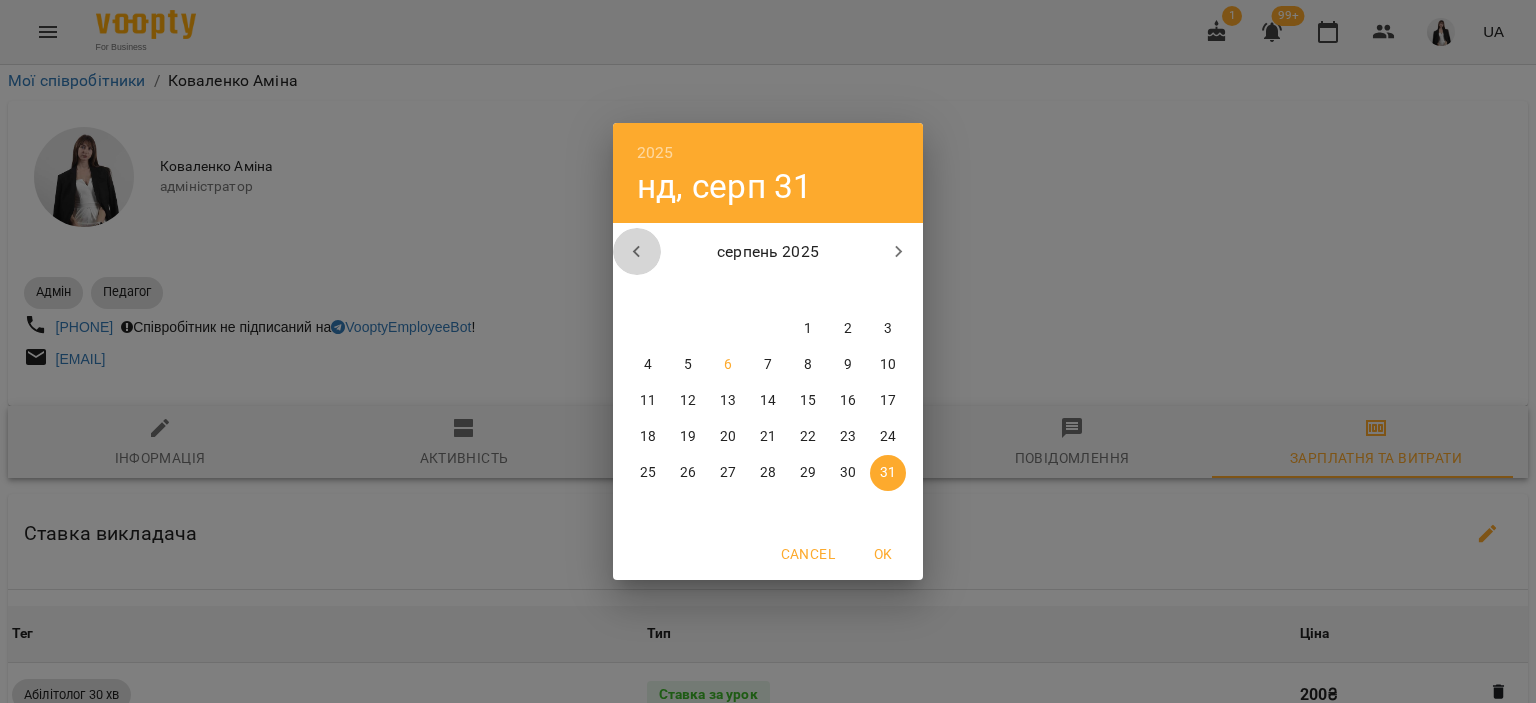 click 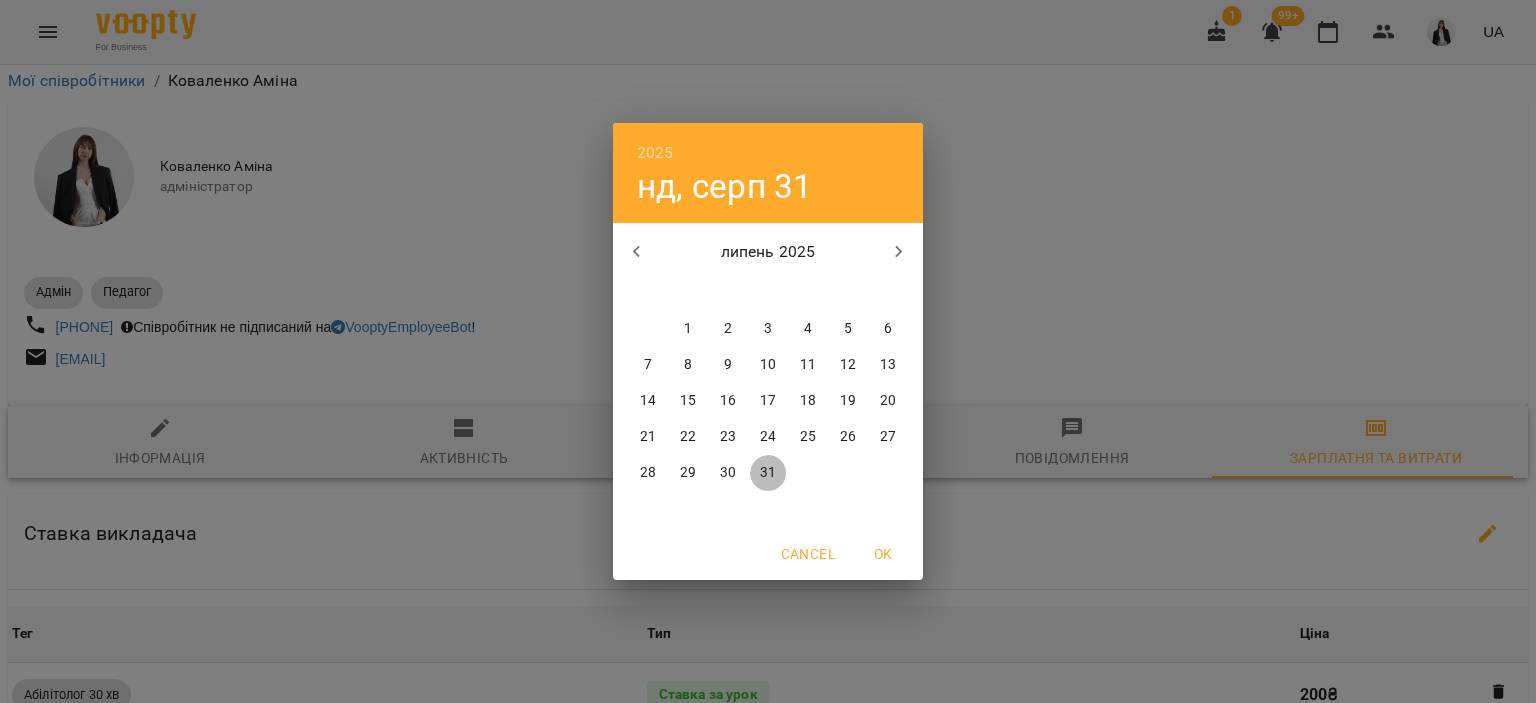 click on "31" at bounding box center (768, 473) 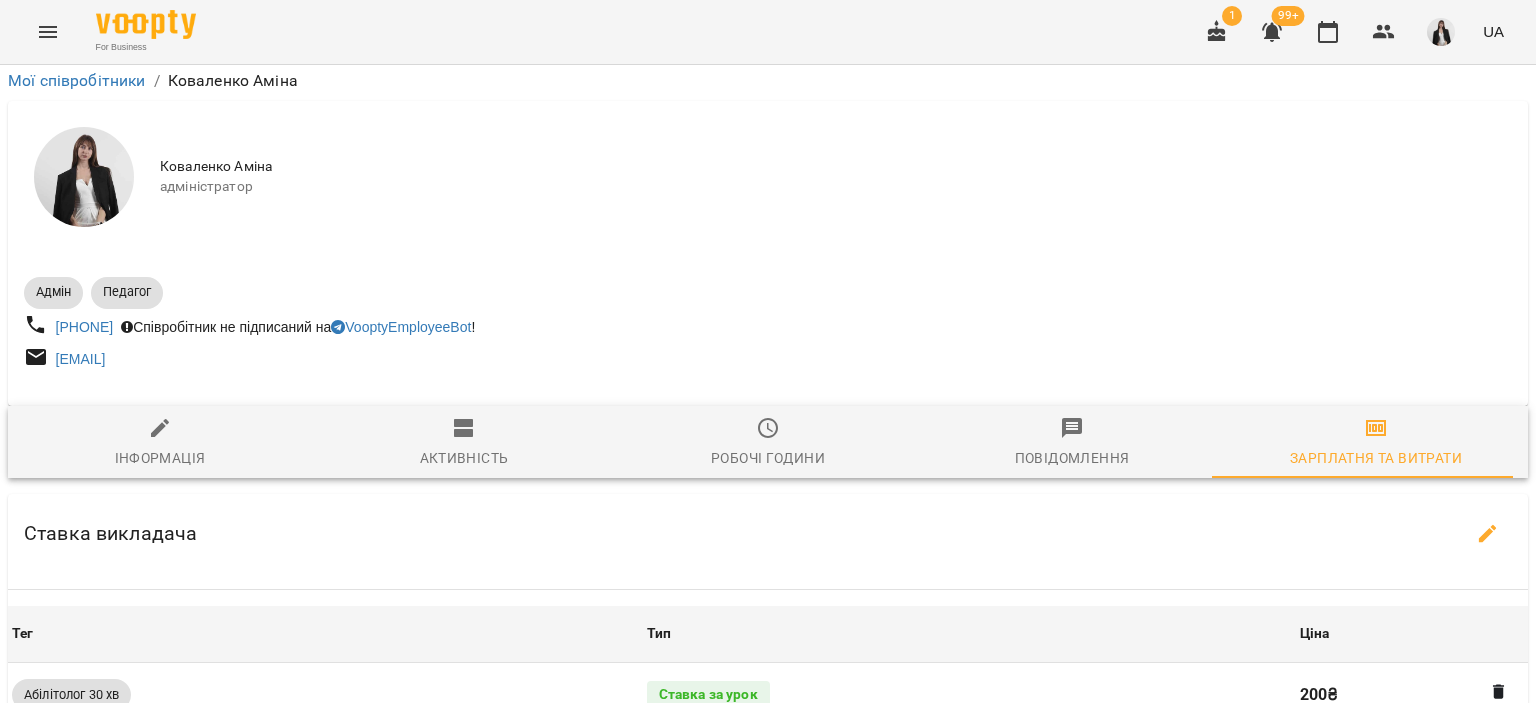 click on "Оновити" at bounding box center (961, 1327) 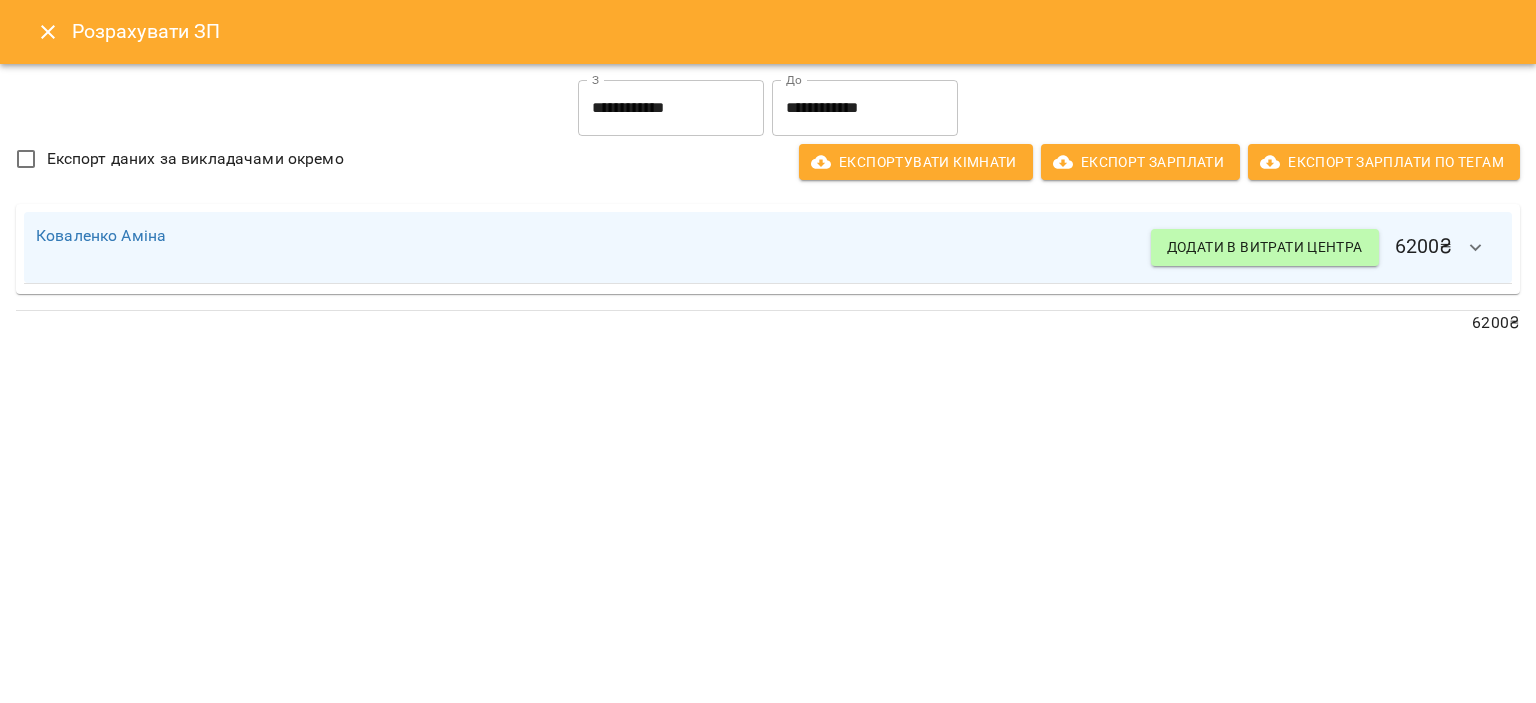 click on "**********" at bounding box center [671, 108] 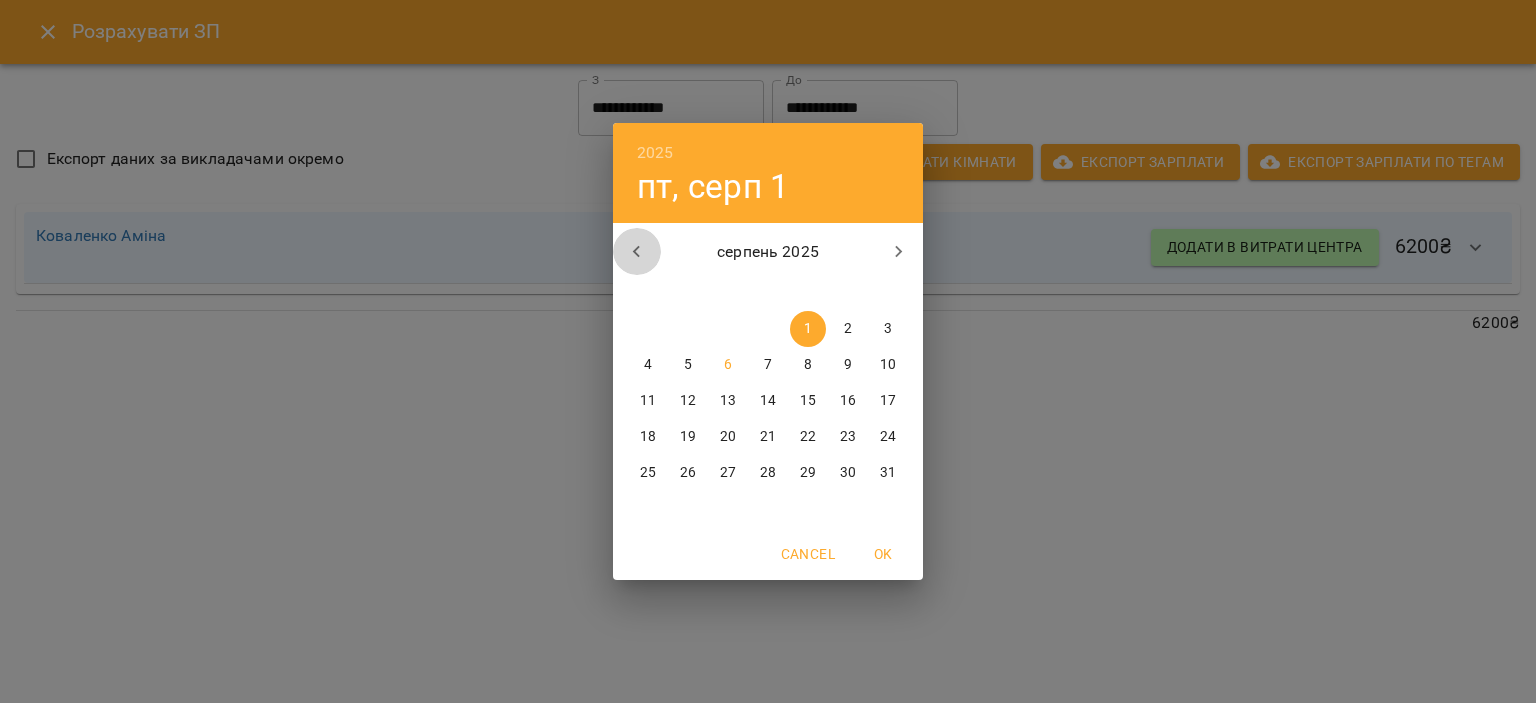 click 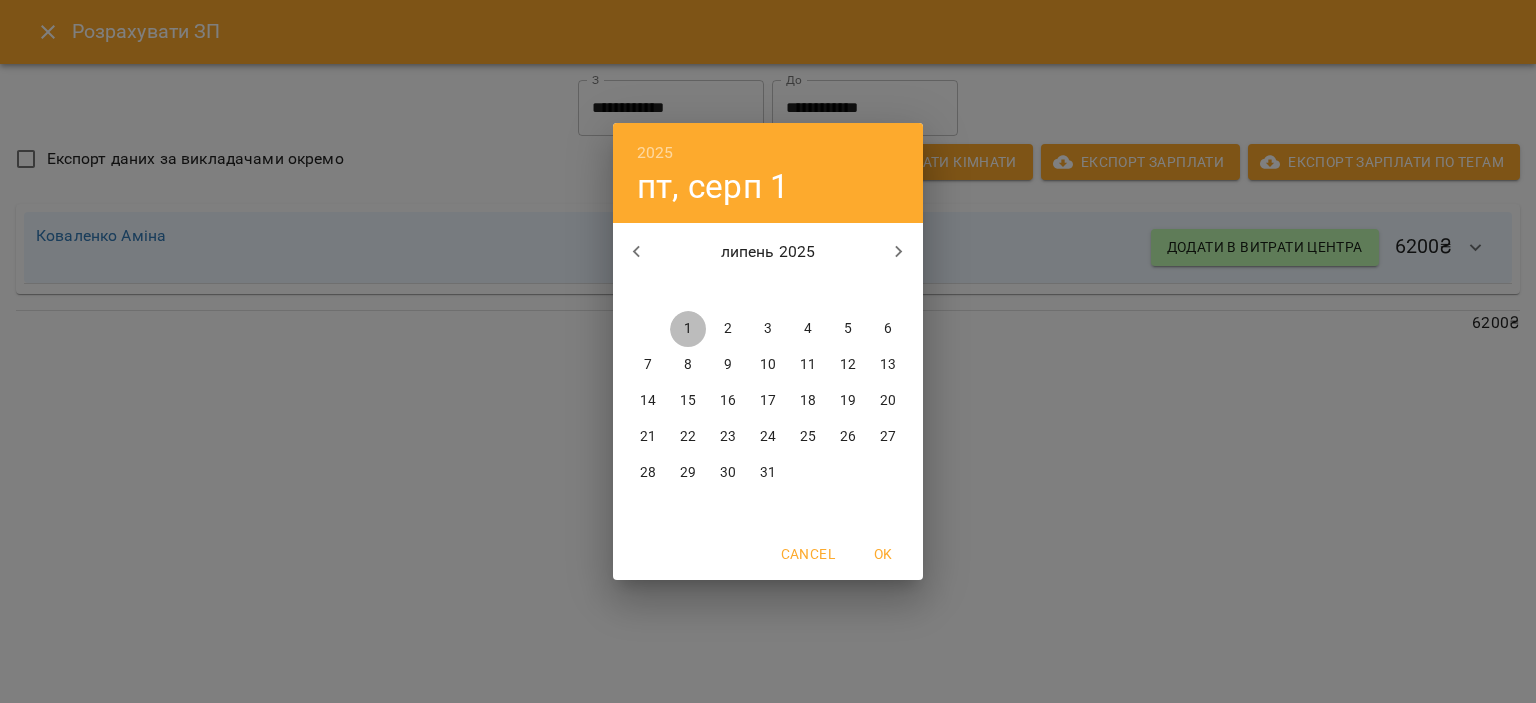 click on "1" at bounding box center [688, 329] 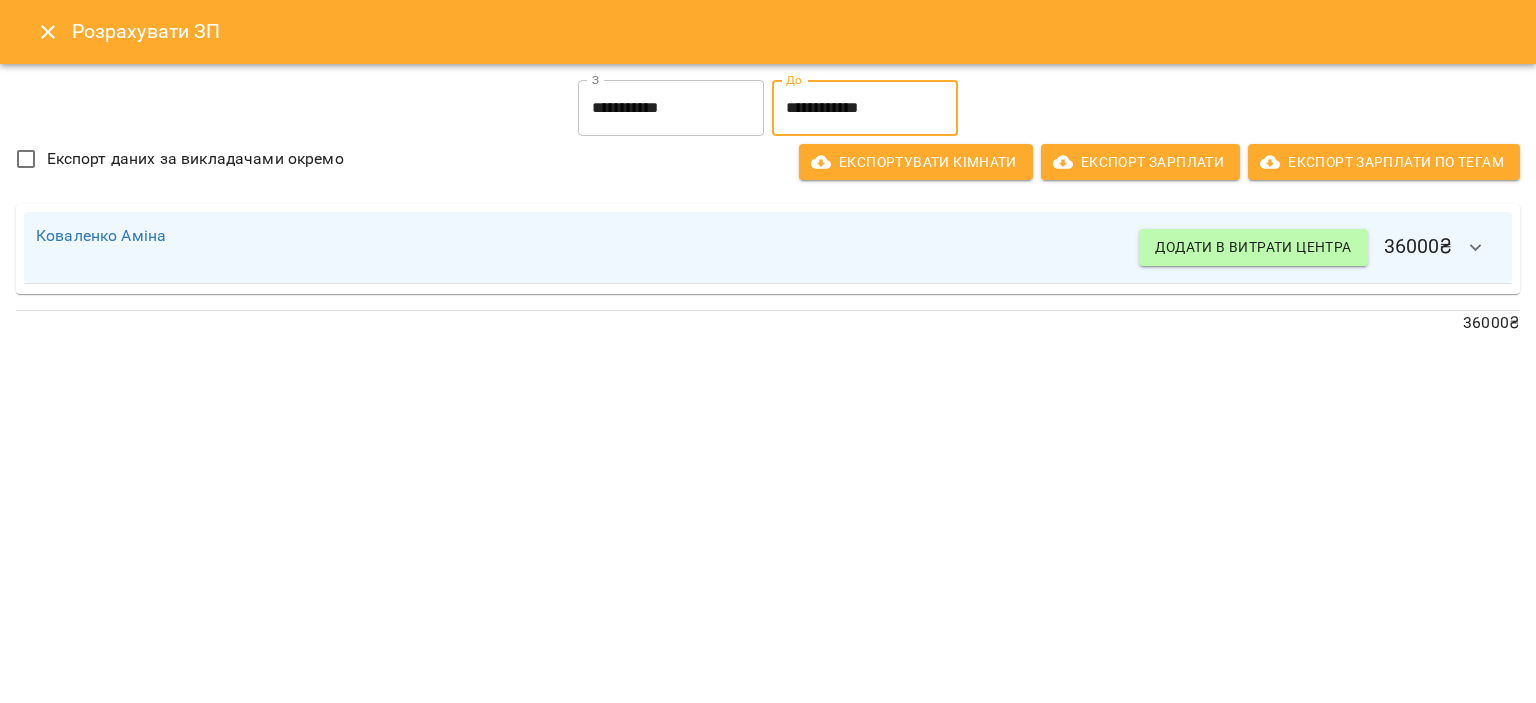 click on "**********" at bounding box center [865, 108] 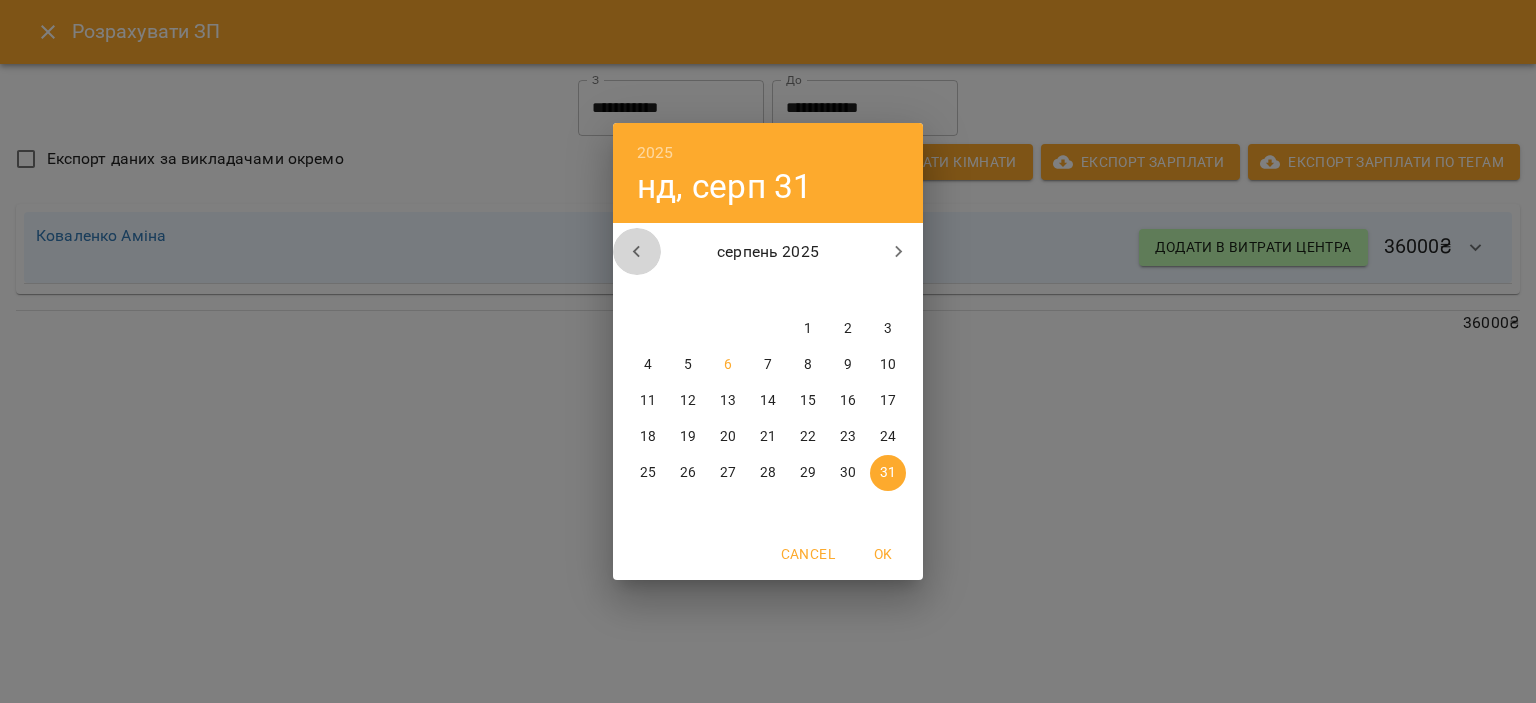 click 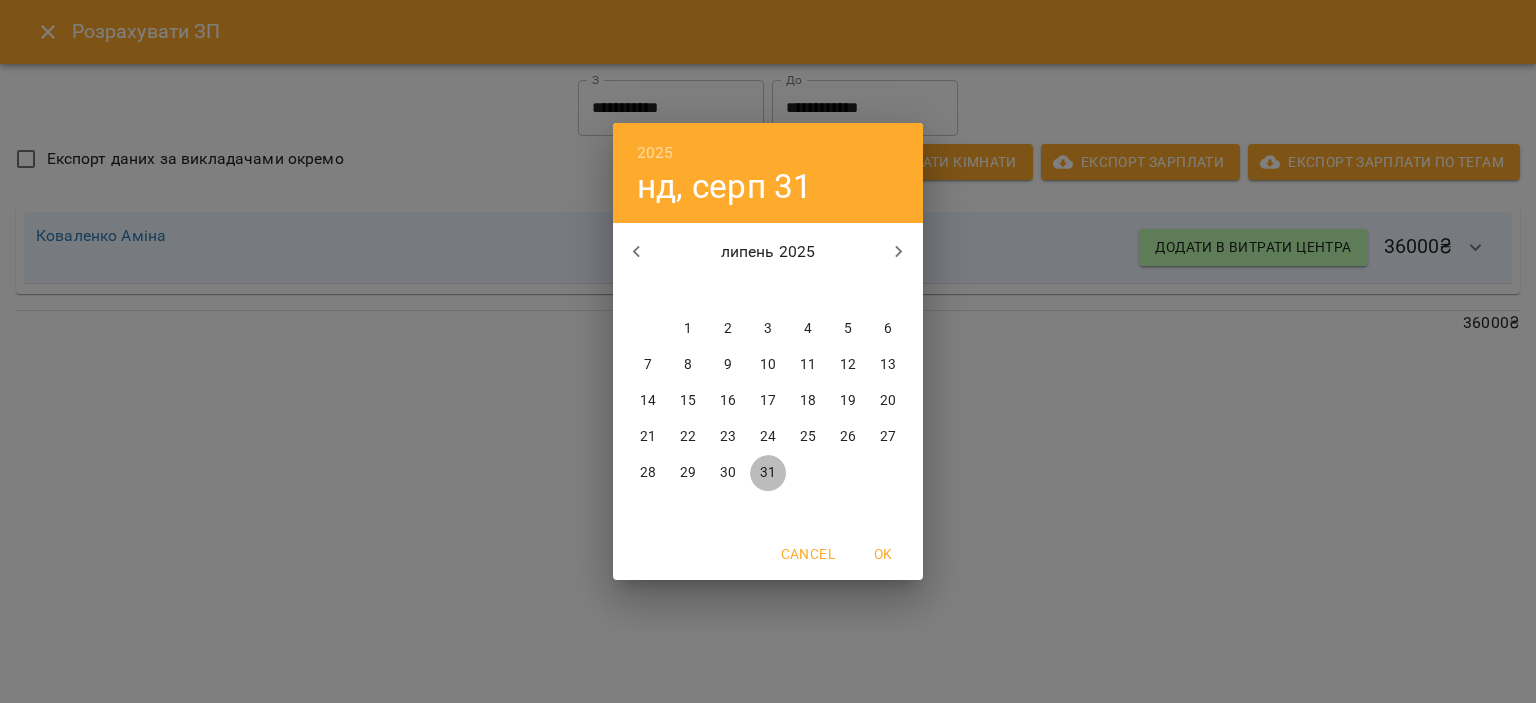 click on "31" at bounding box center (768, 473) 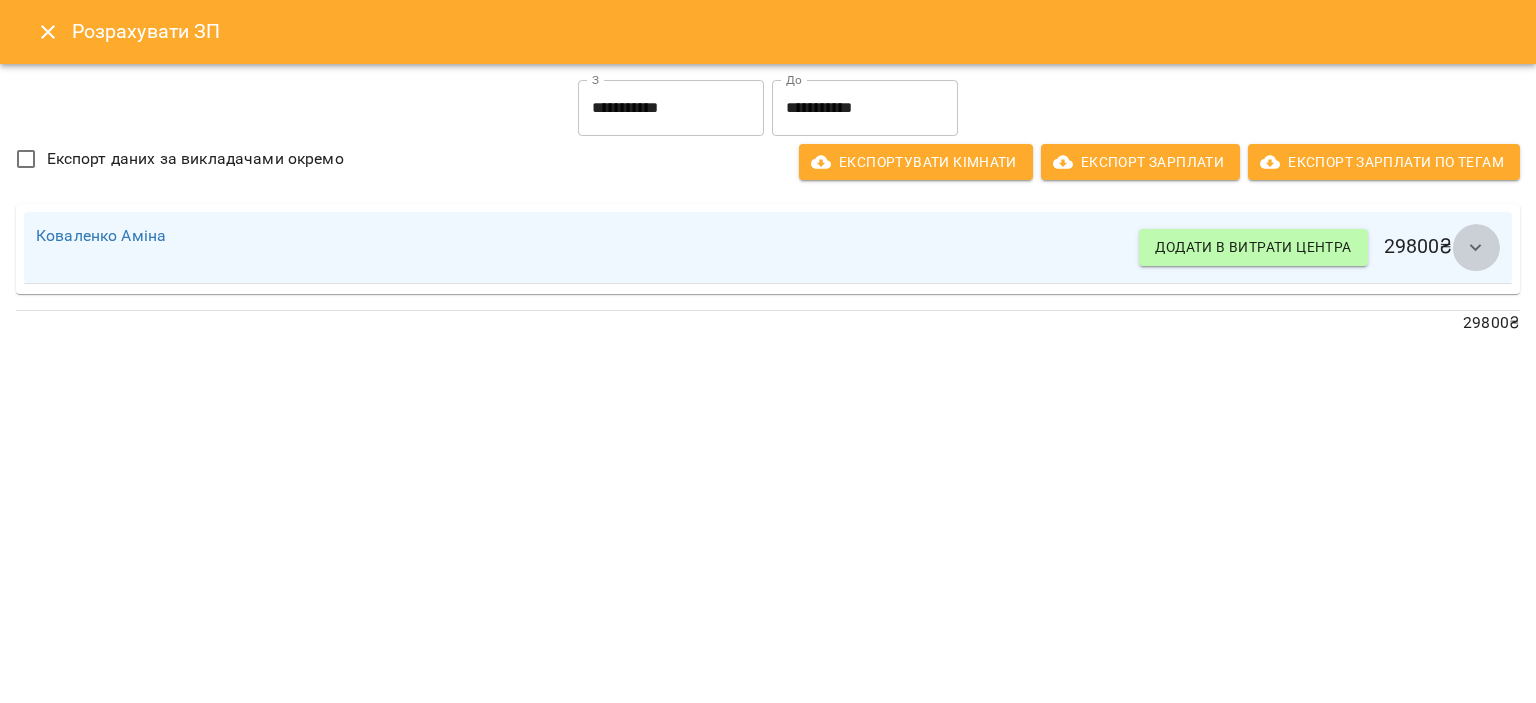 click at bounding box center (1476, 248) 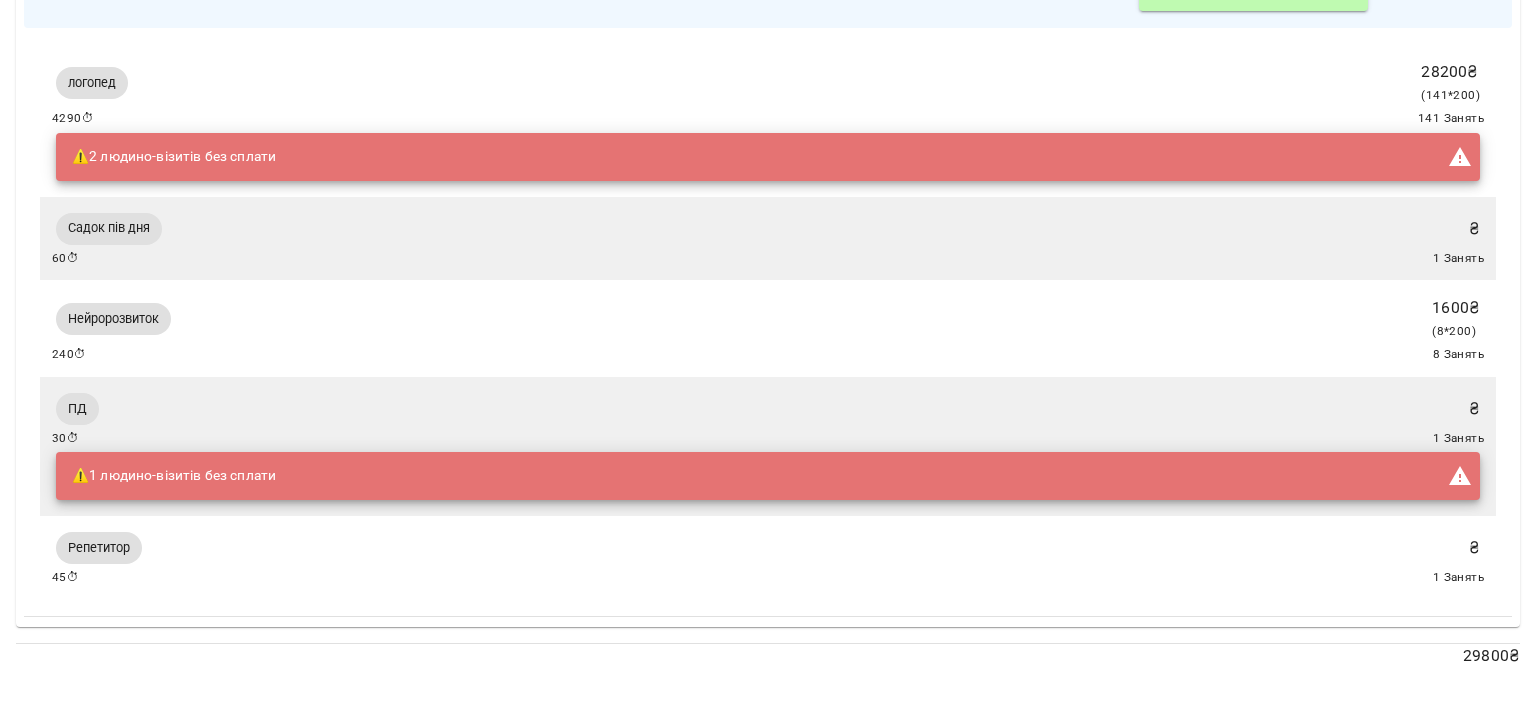 scroll, scrollTop: 264, scrollLeft: 0, axis: vertical 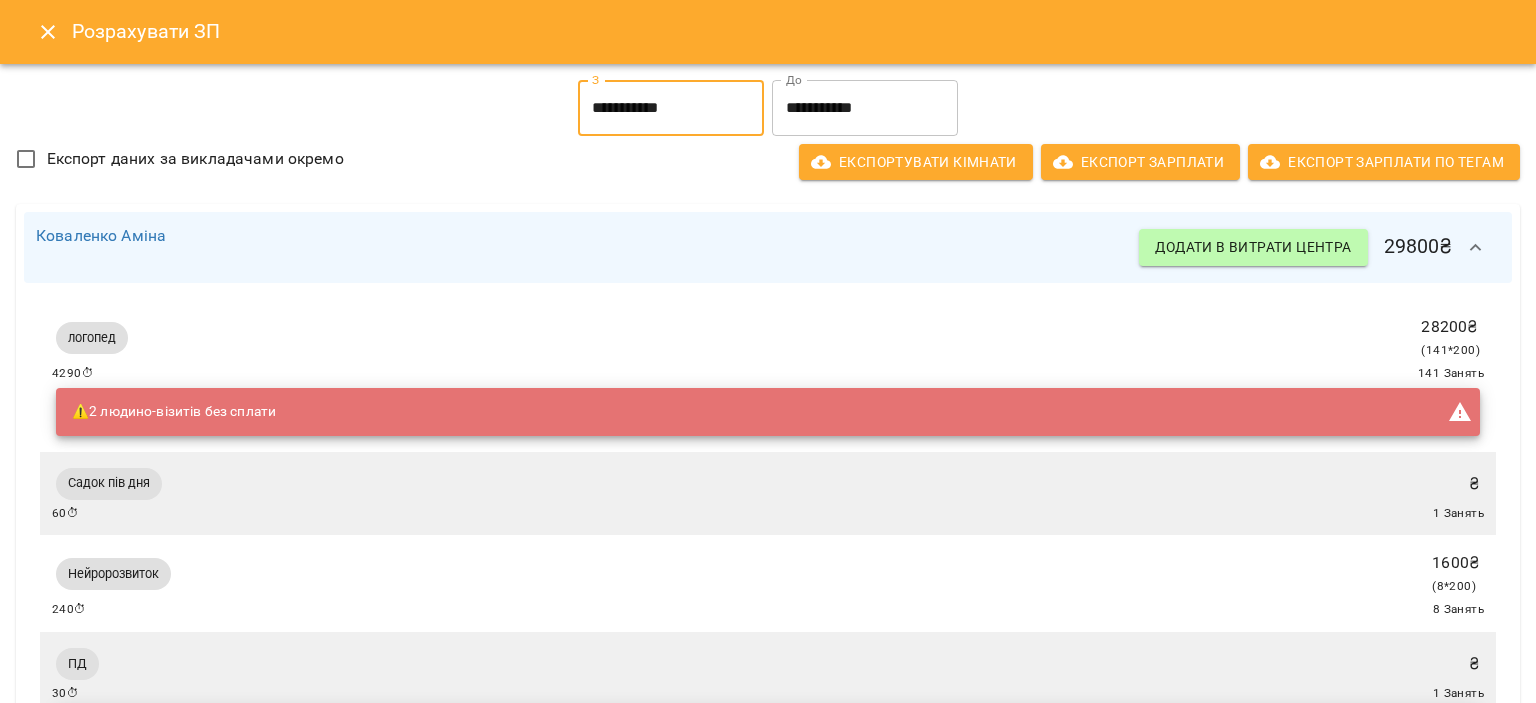 click on "**********" at bounding box center [671, 108] 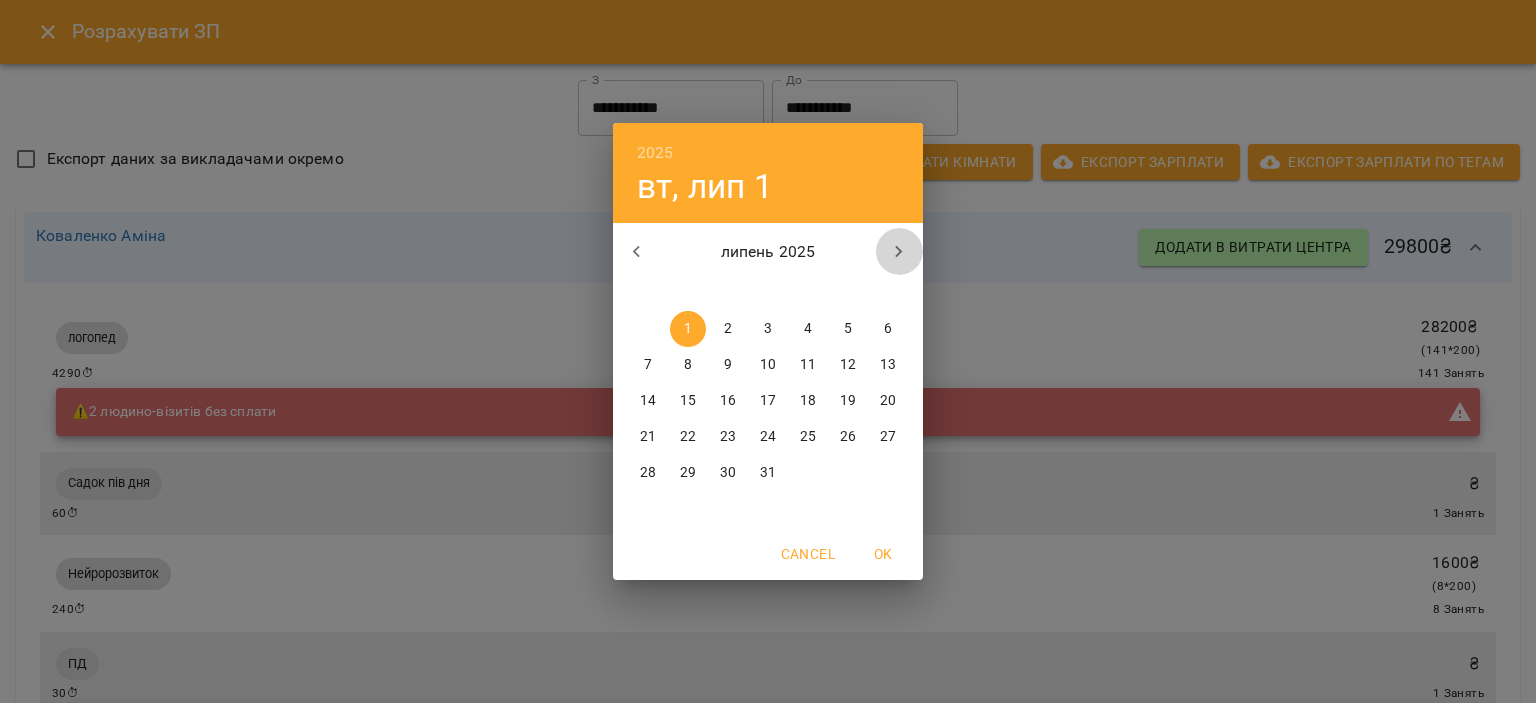 click 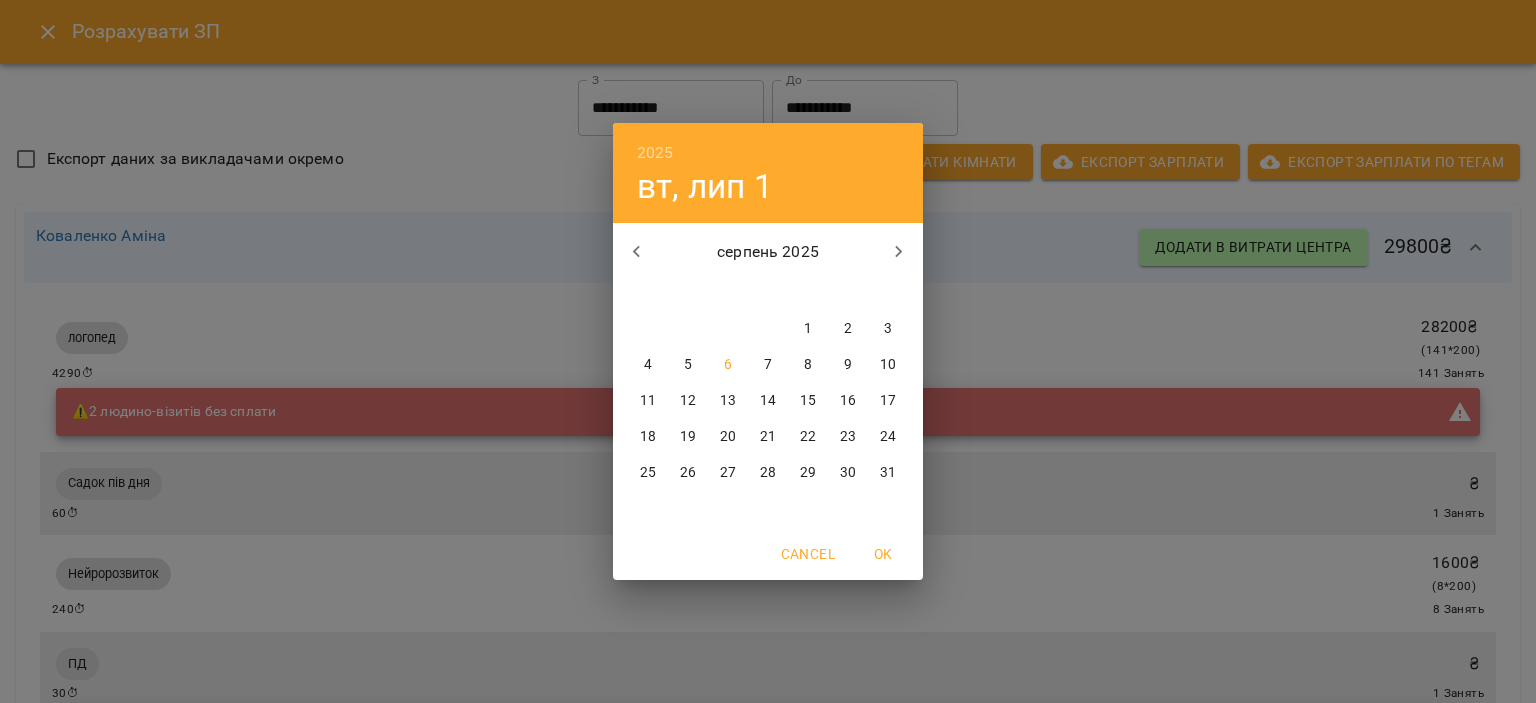 click on "1" at bounding box center (808, 329) 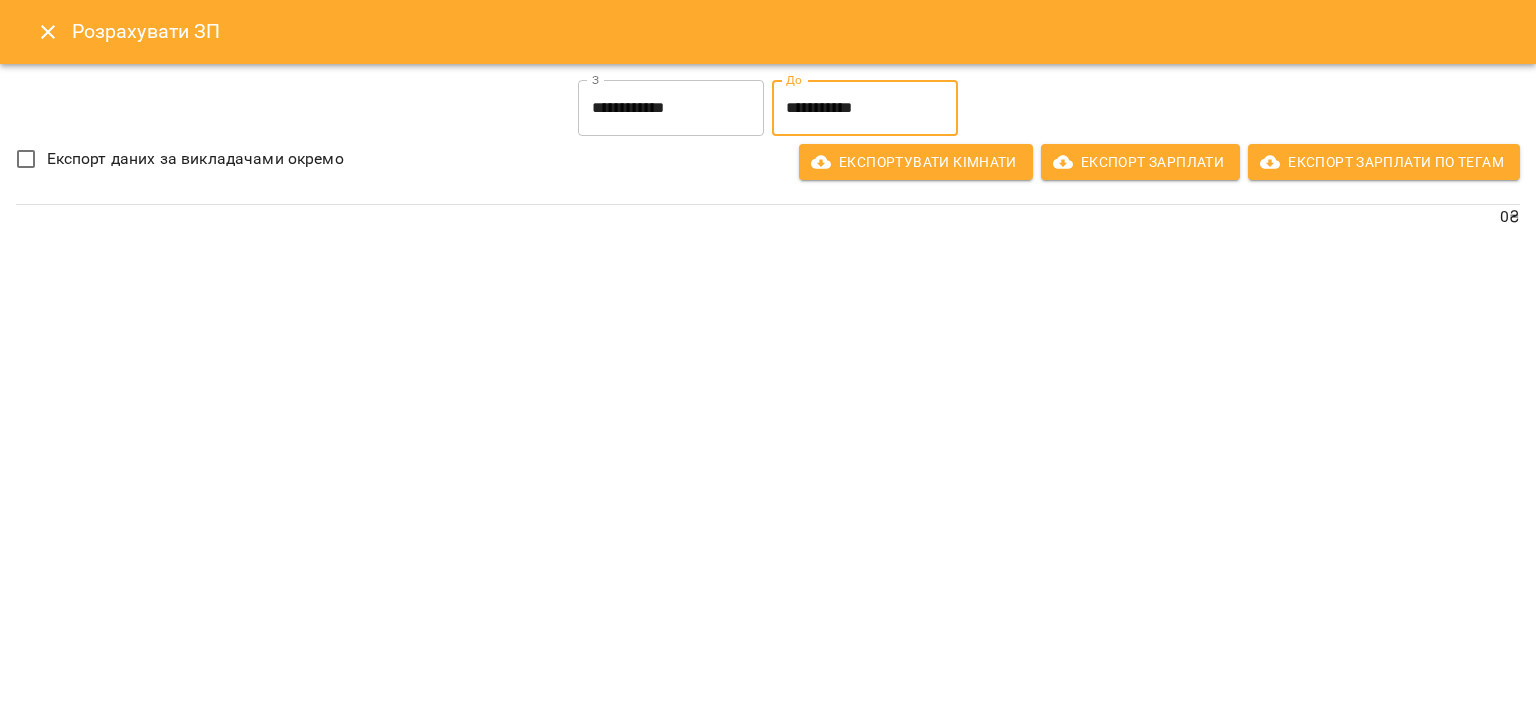 click on "**********" at bounding box center (865, 108) 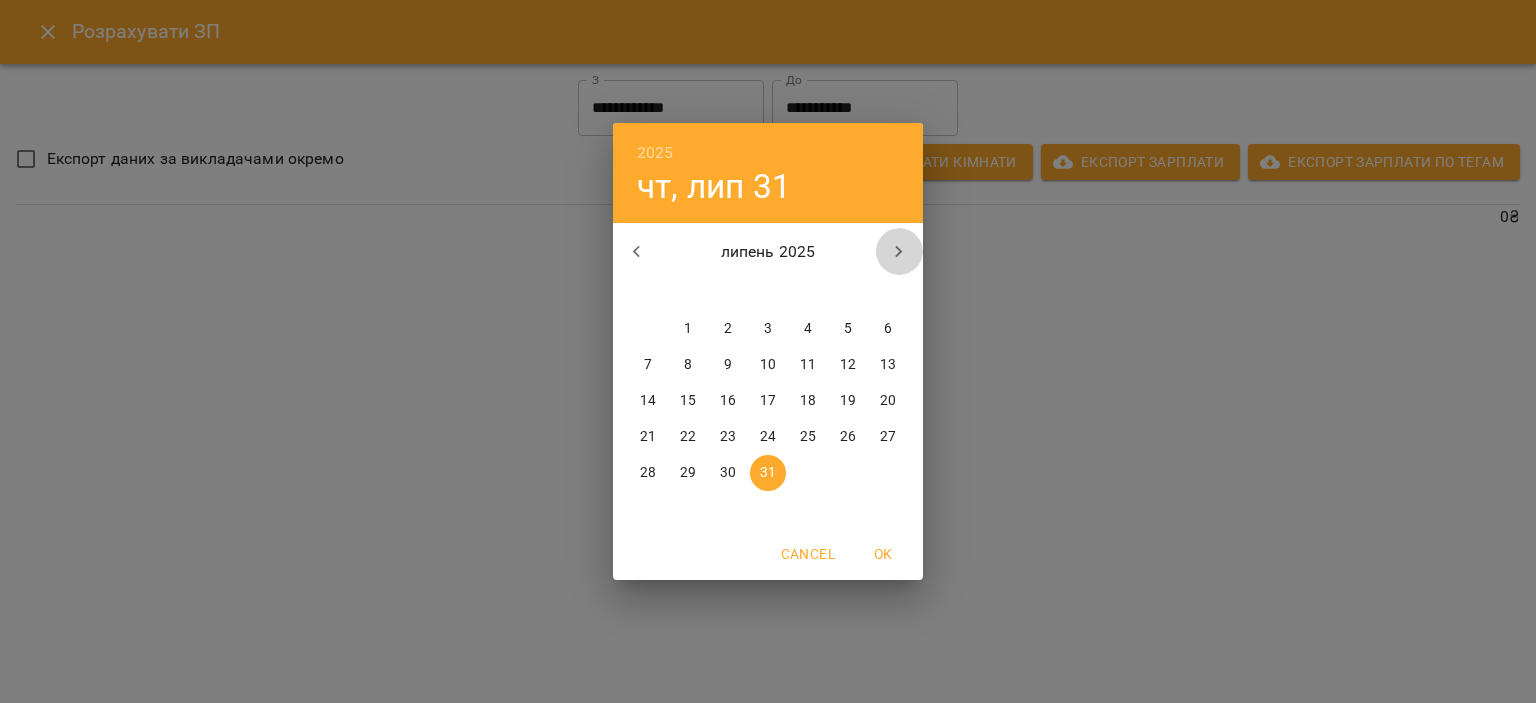click 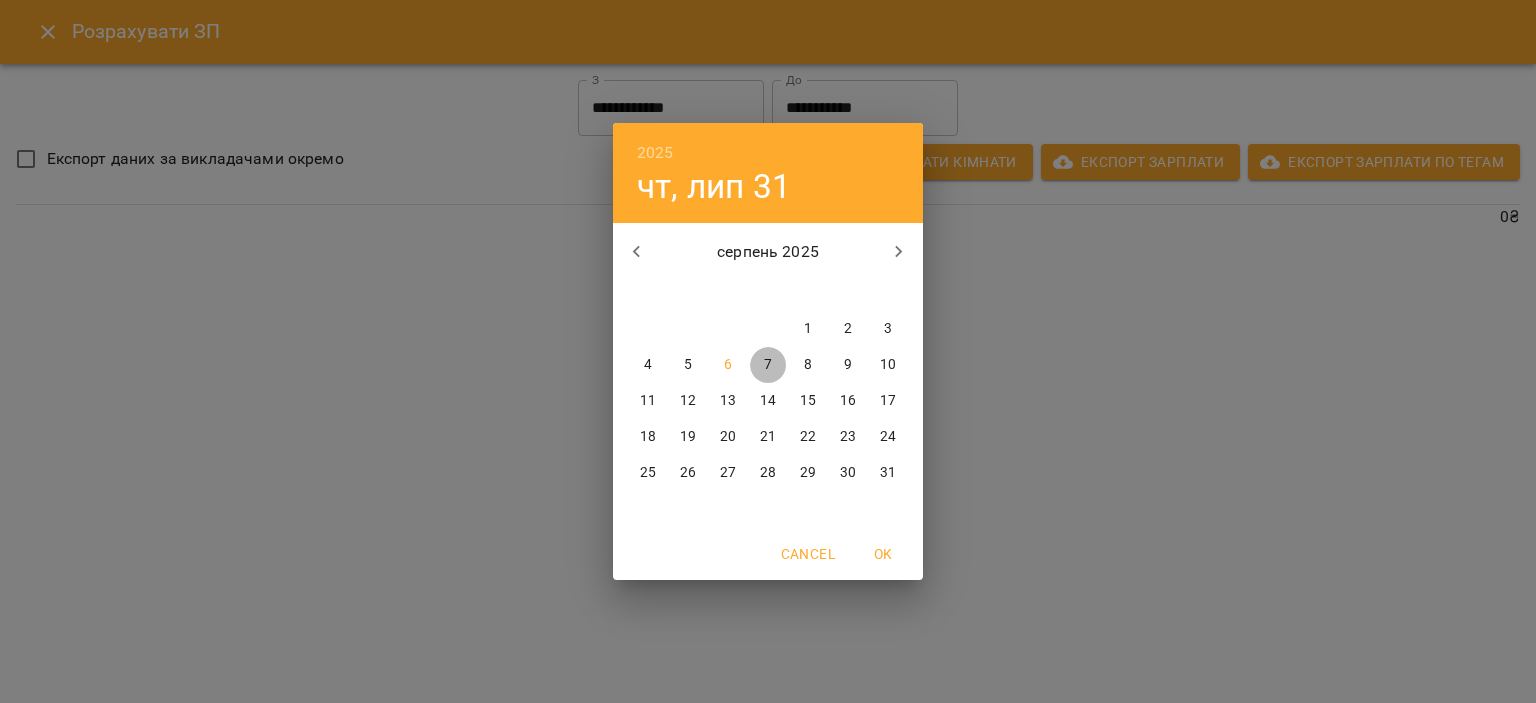 click on "7" at bounding box center (768, 365) 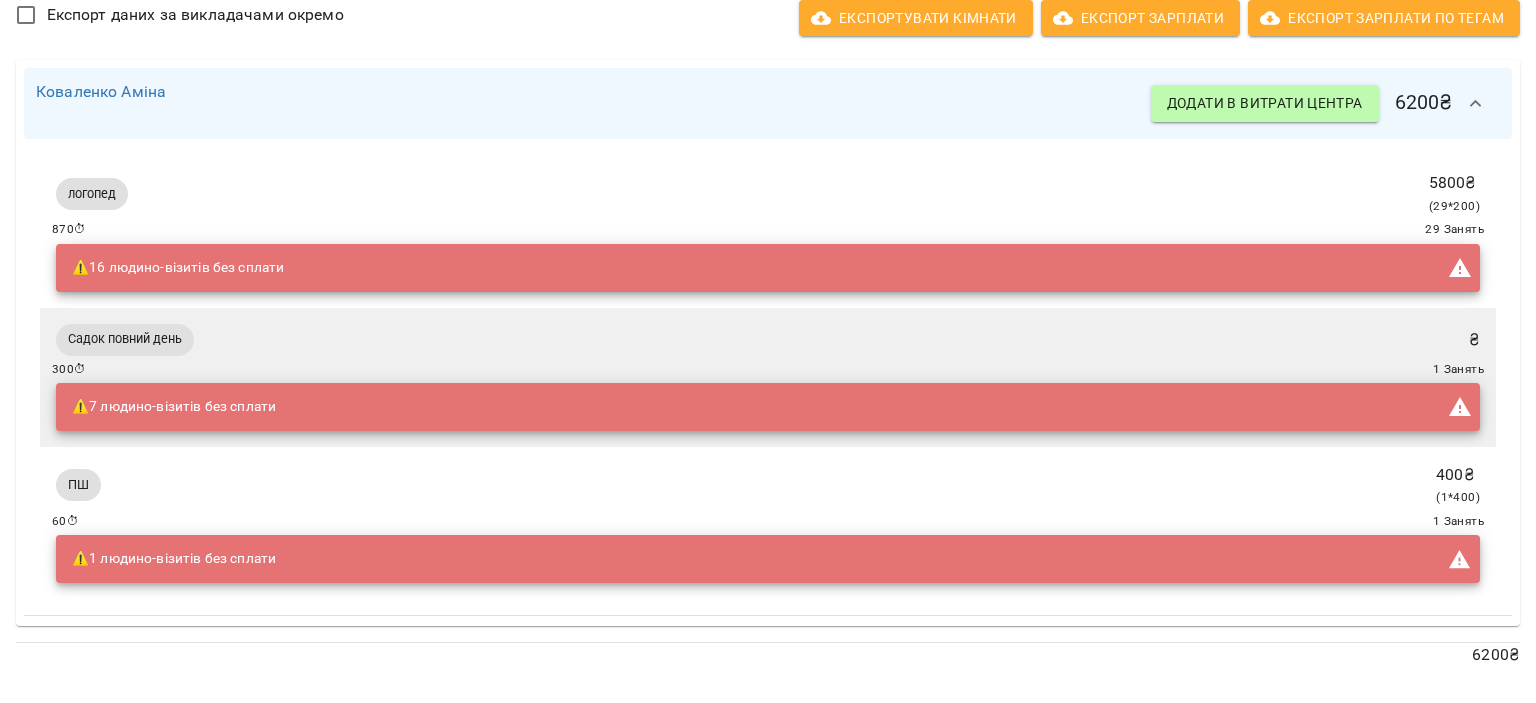 scroll, scrollTop: 0, scrollLeft: 0, axis: both 